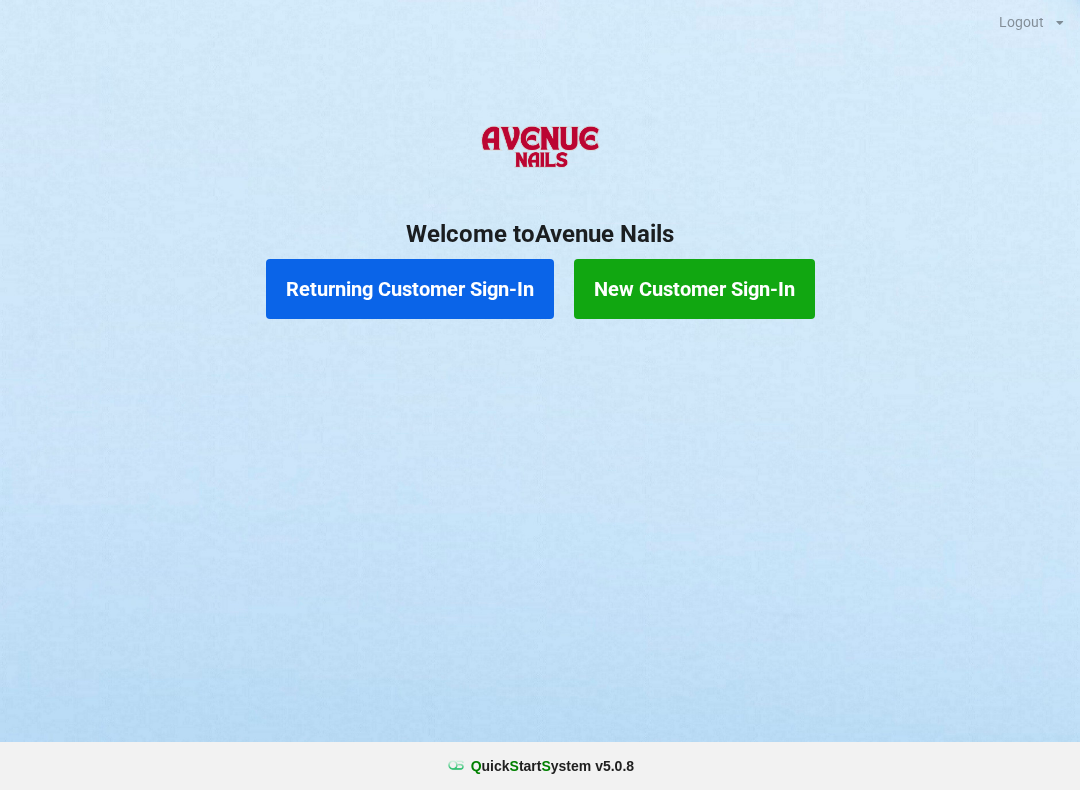 scroll, scrollTop: 0, scrollLeft: 0, axis: both 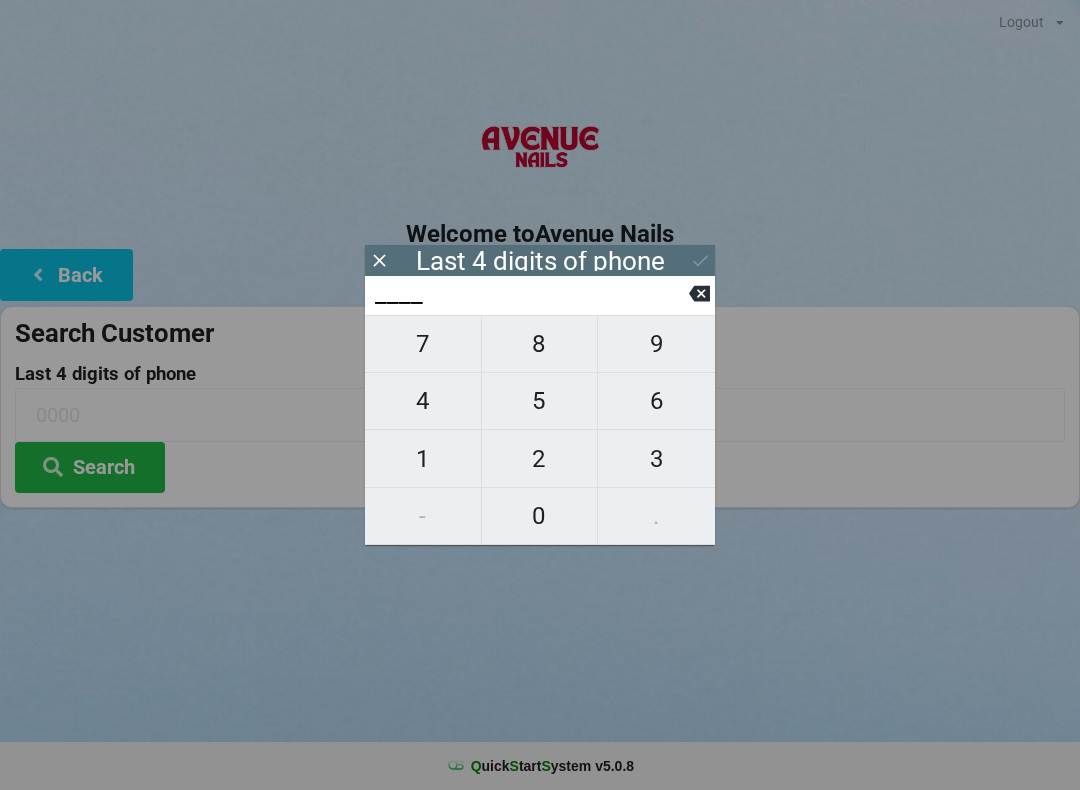 click on "8" at bounding box center [540, 344] 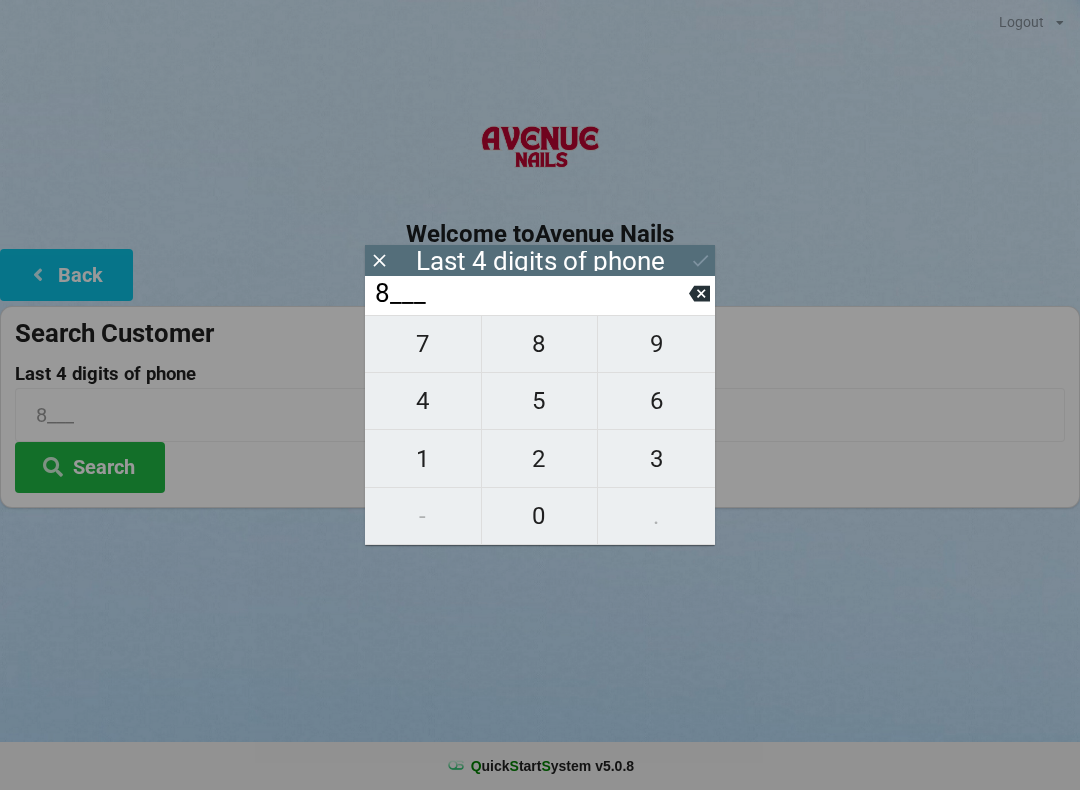 click on "5" at bounding box center [540, 401] 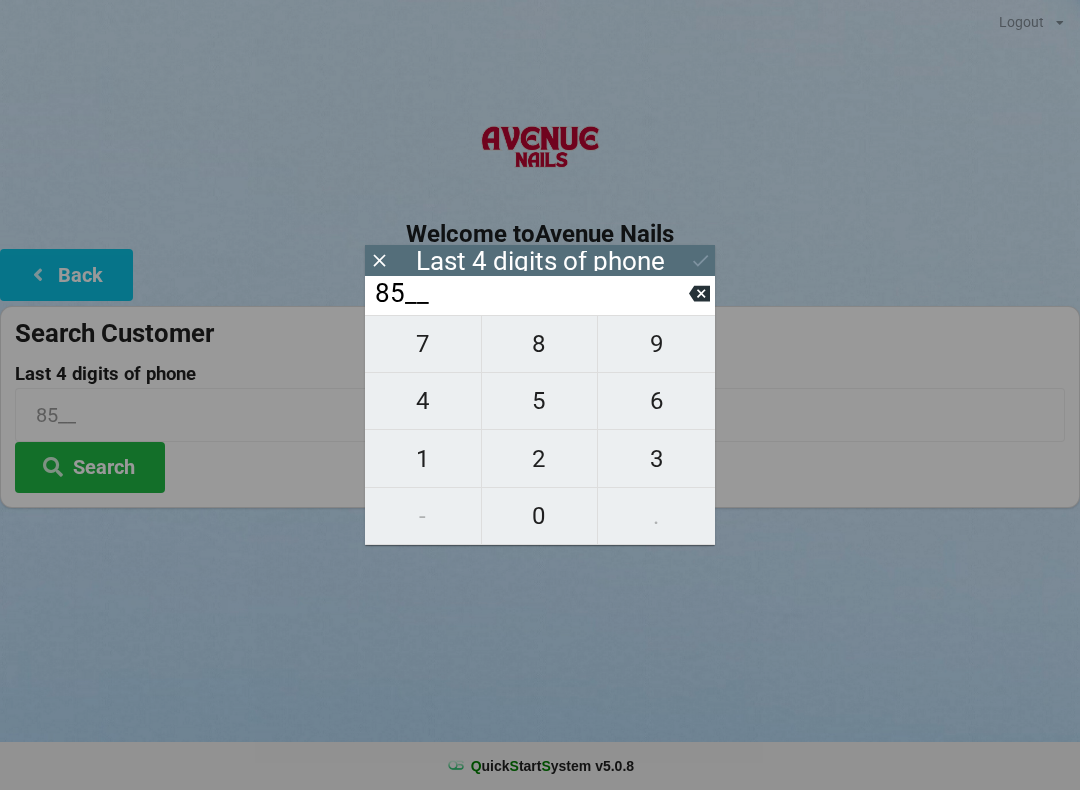 click on "0" at bounding box center (540, 516) 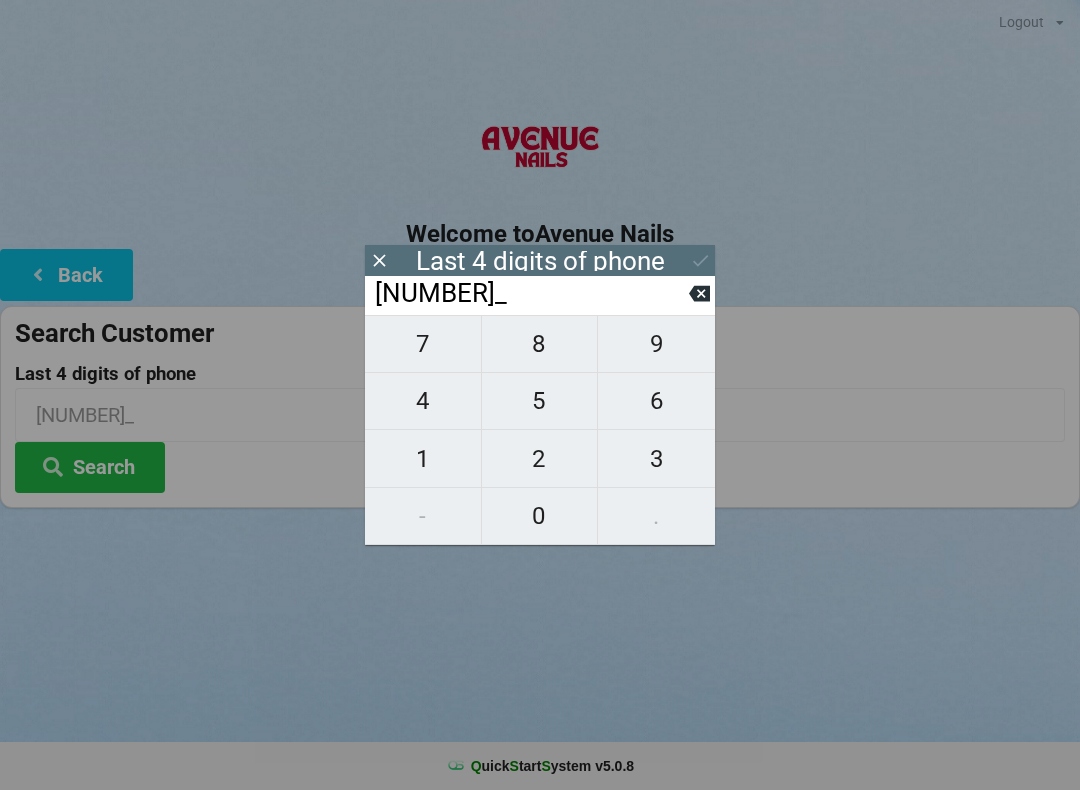 click on "8" at bounding box center (540, 344) 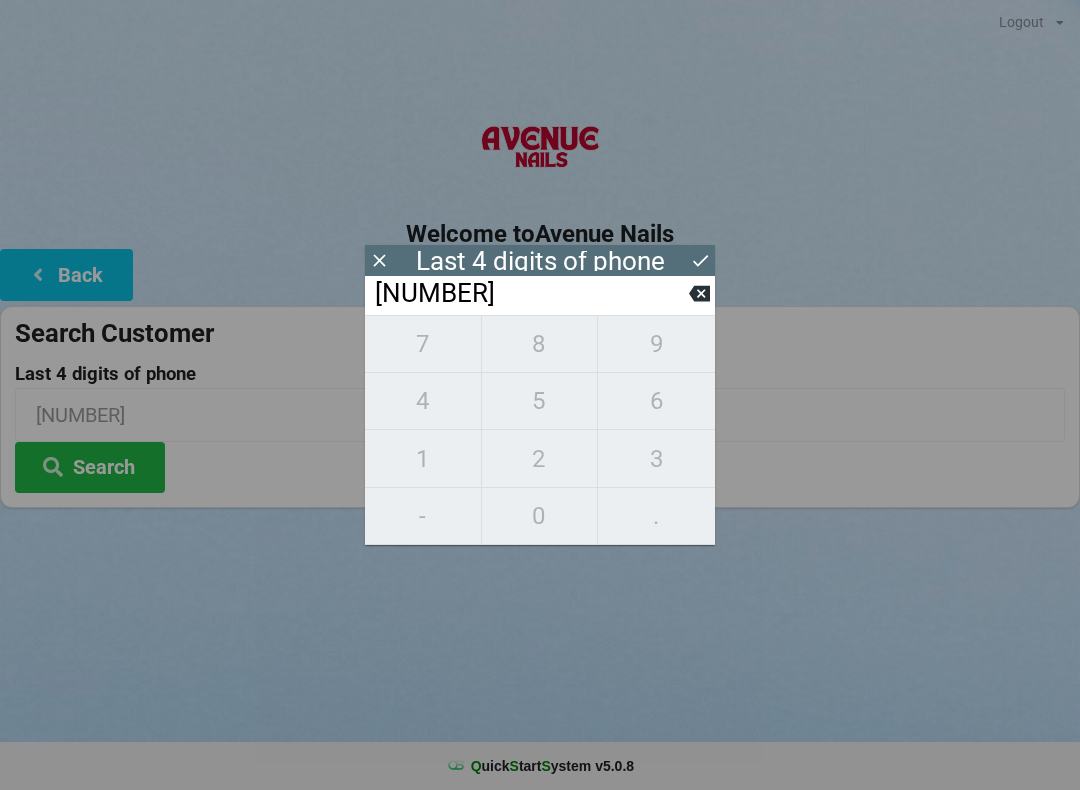 click on "7 8 9 4 5 6 1 2 3 - 0 ." at bounding box center [540, 430] 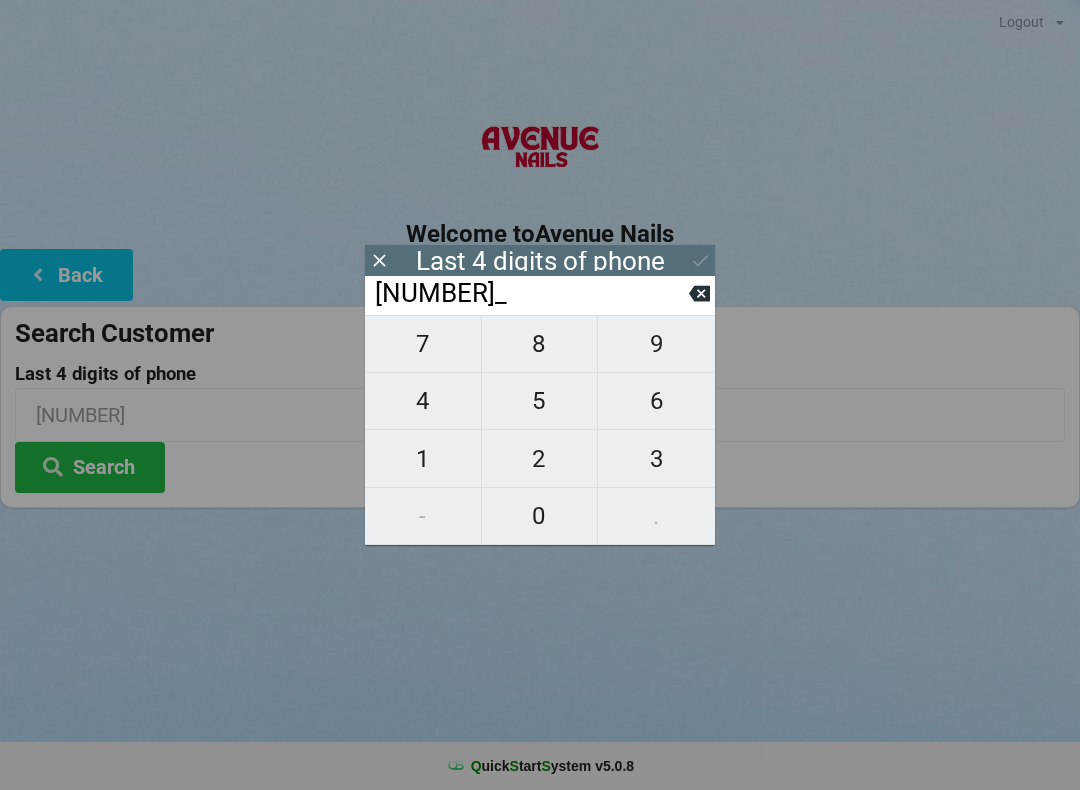 click at bounding box center [699, 293] 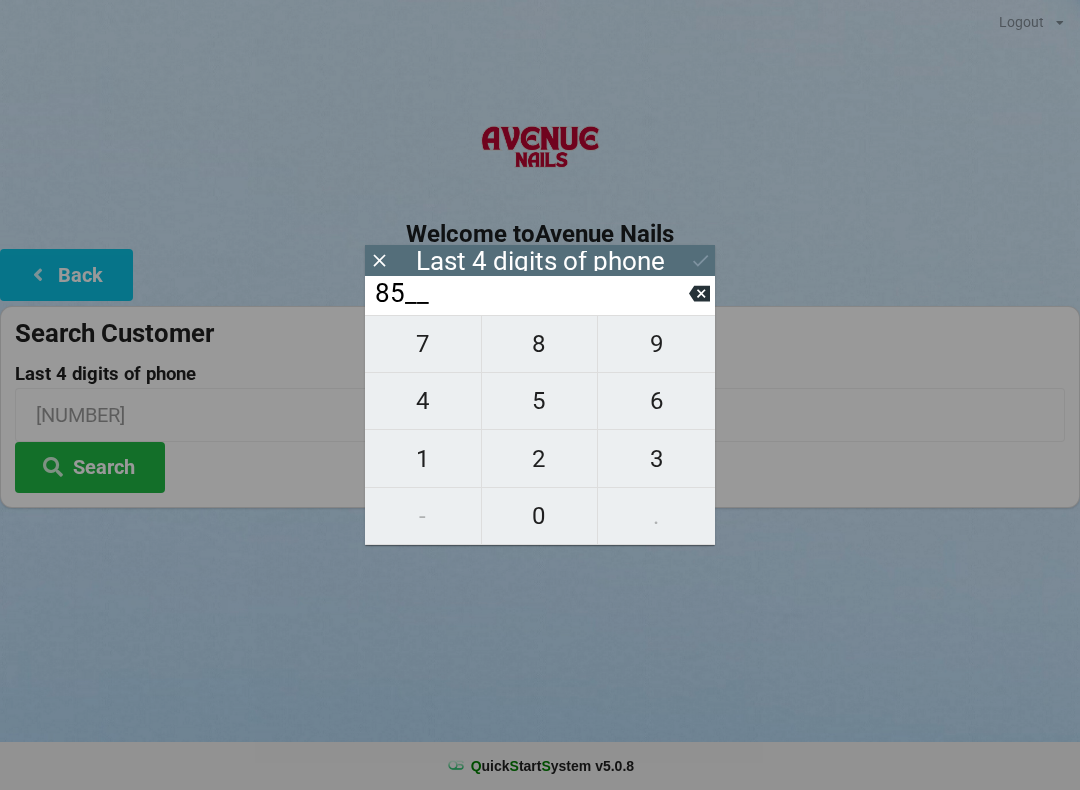 click 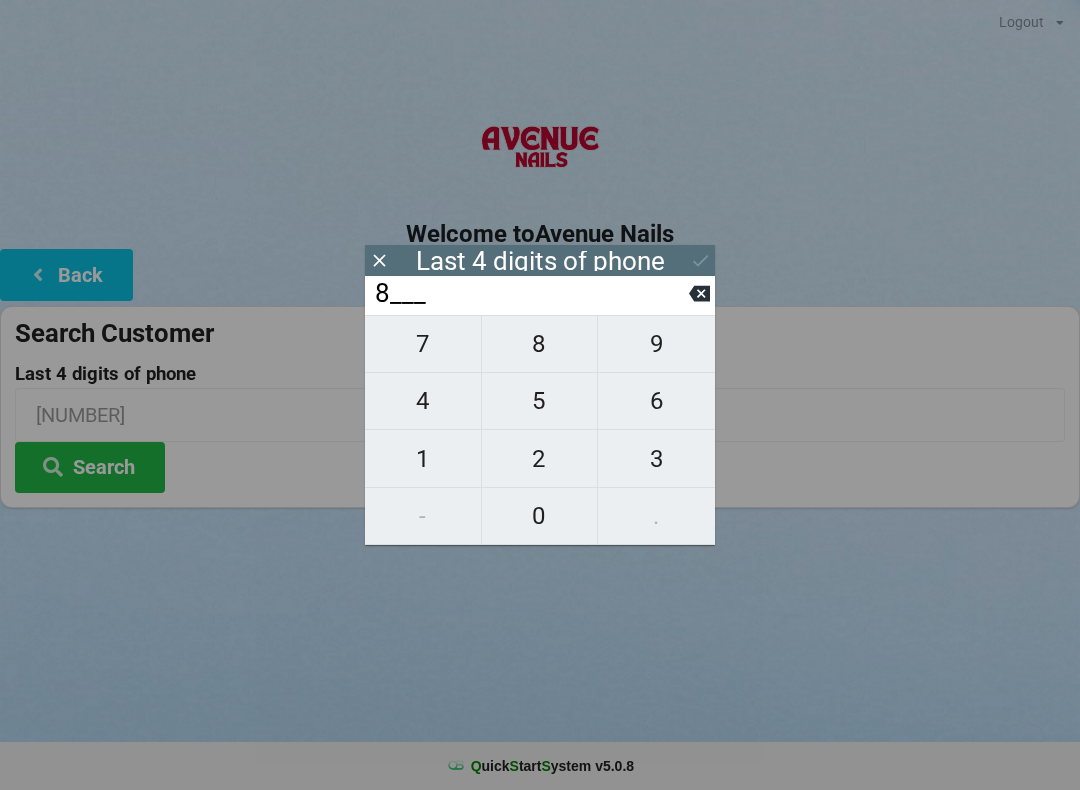 click 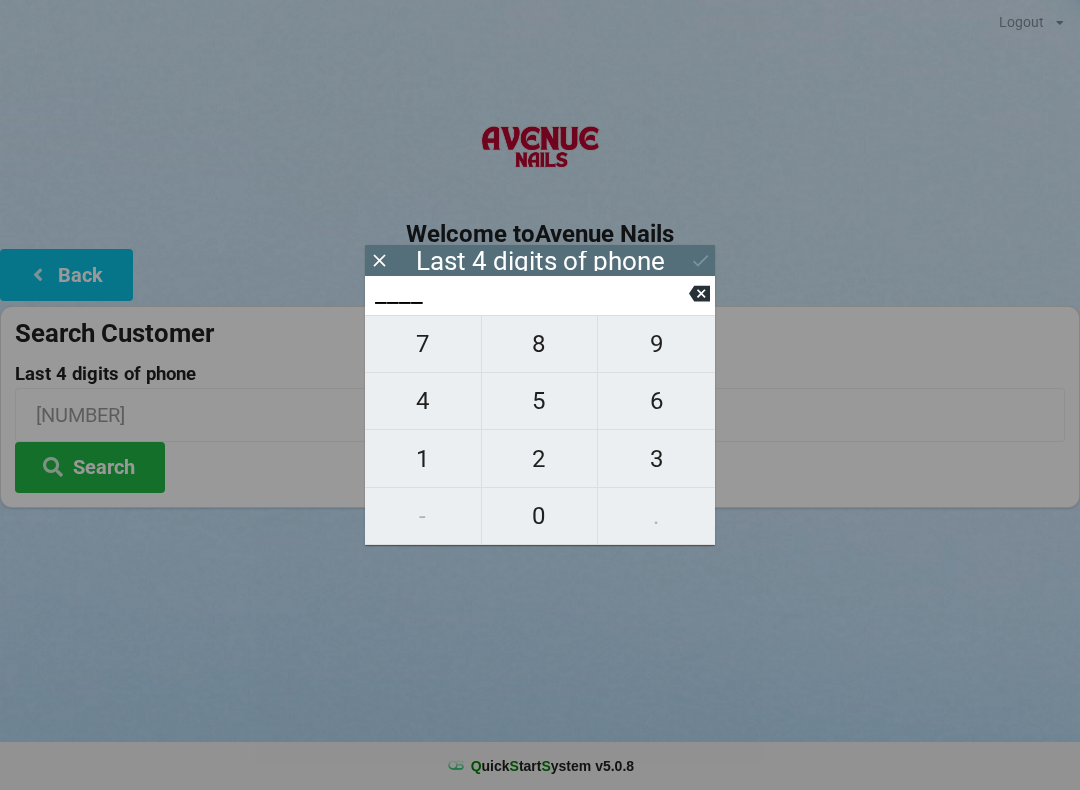 click on "6" at bounding box center [656, 401] 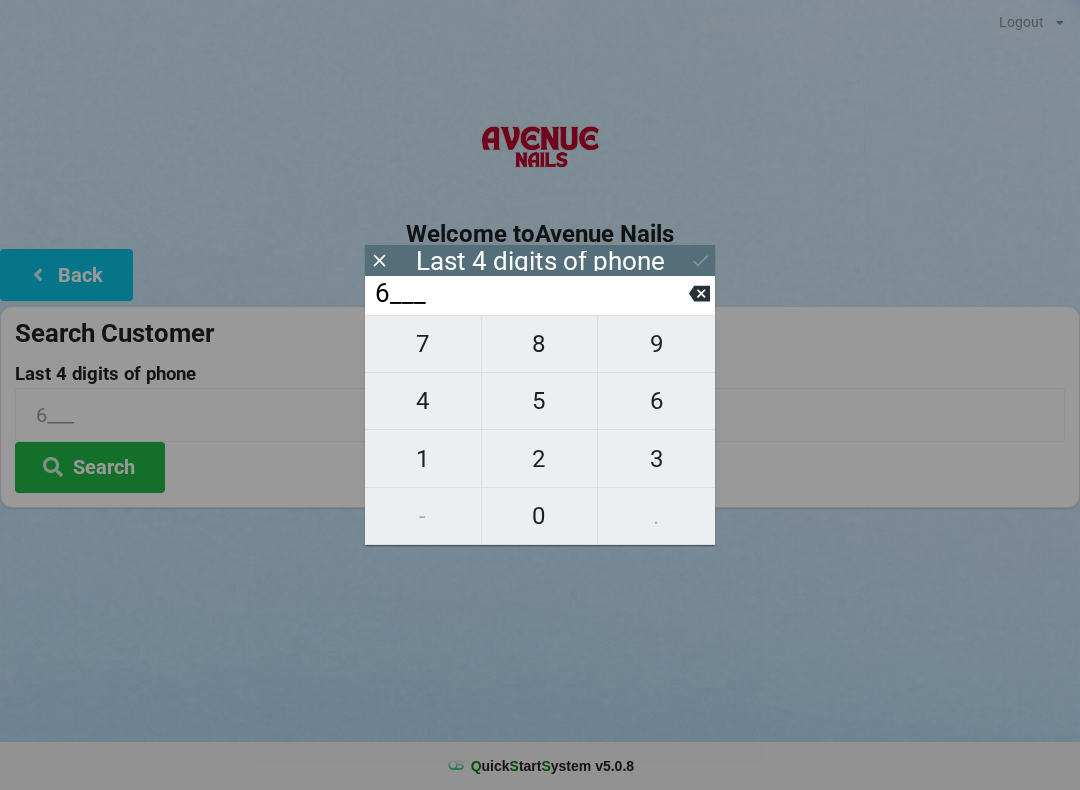 click on "3" at bounding box center (656, 459) 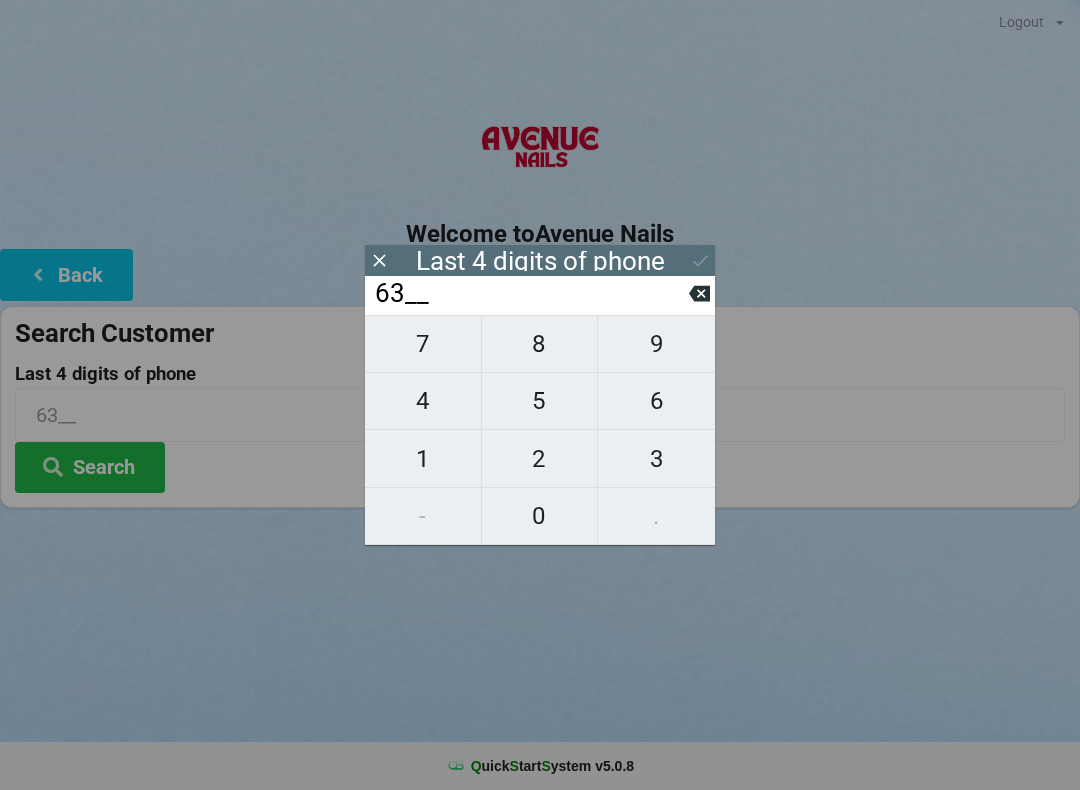 click on "4" at bounding box center [423, 401] 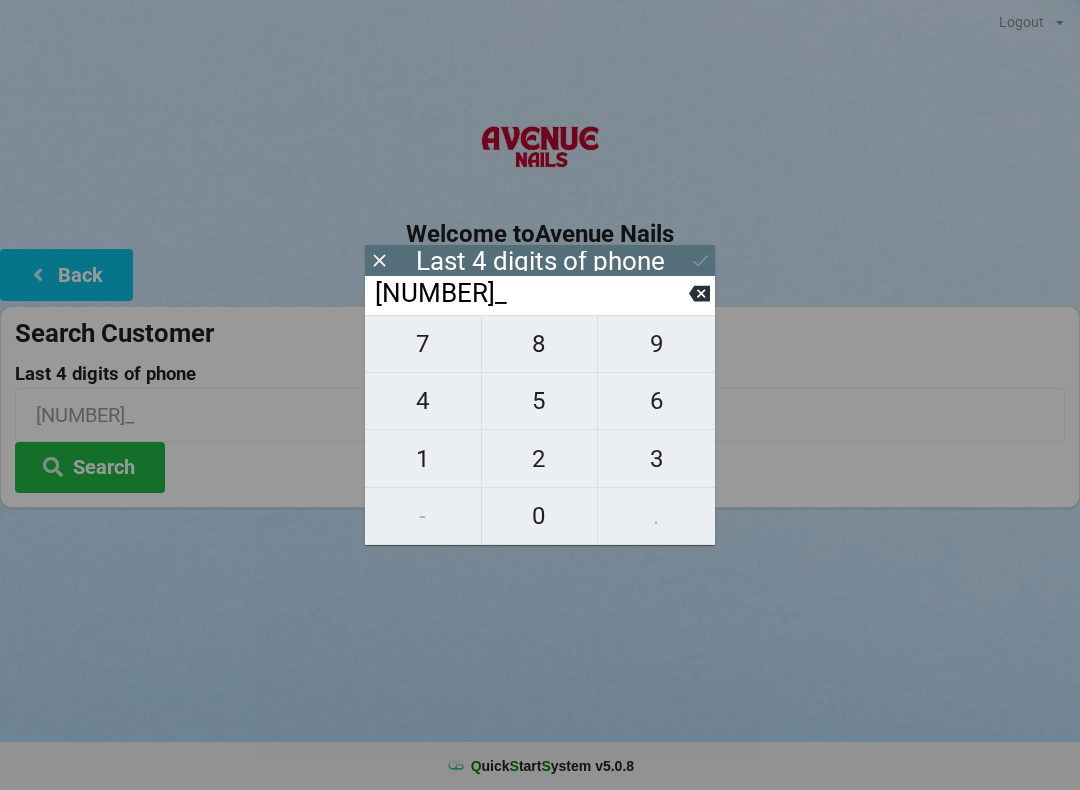 click on "3" at bounding box center [656, 459] 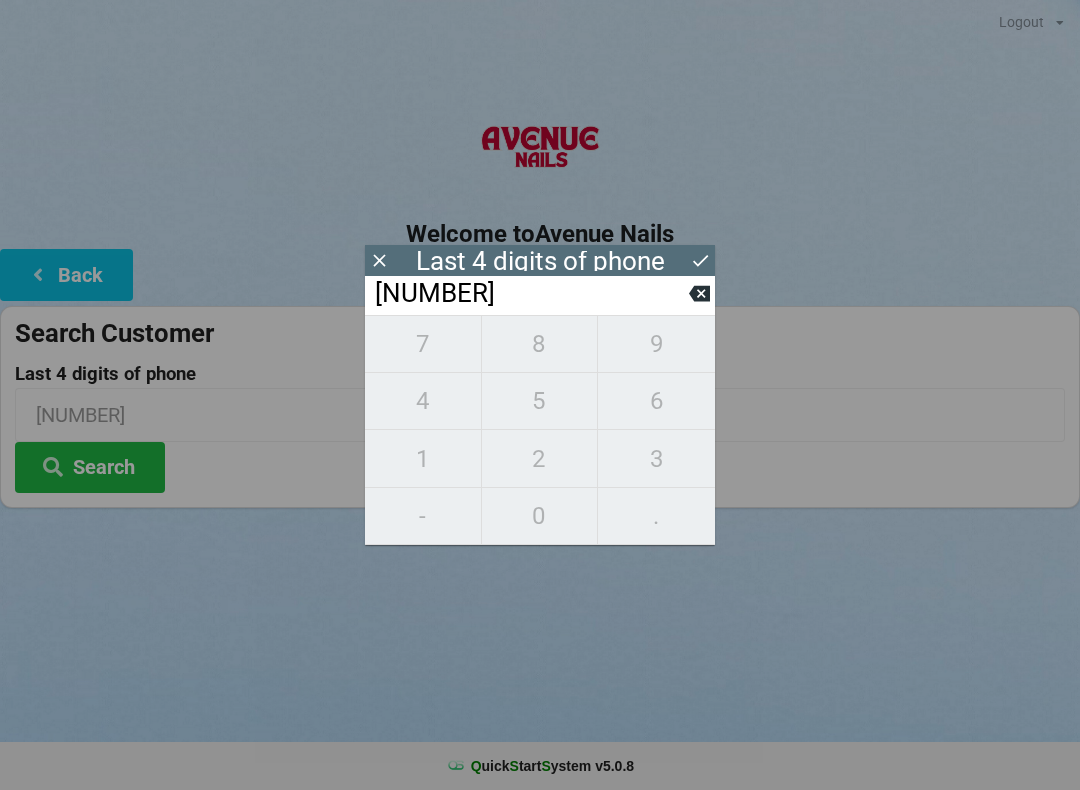 click at bounding box center [700, 260] 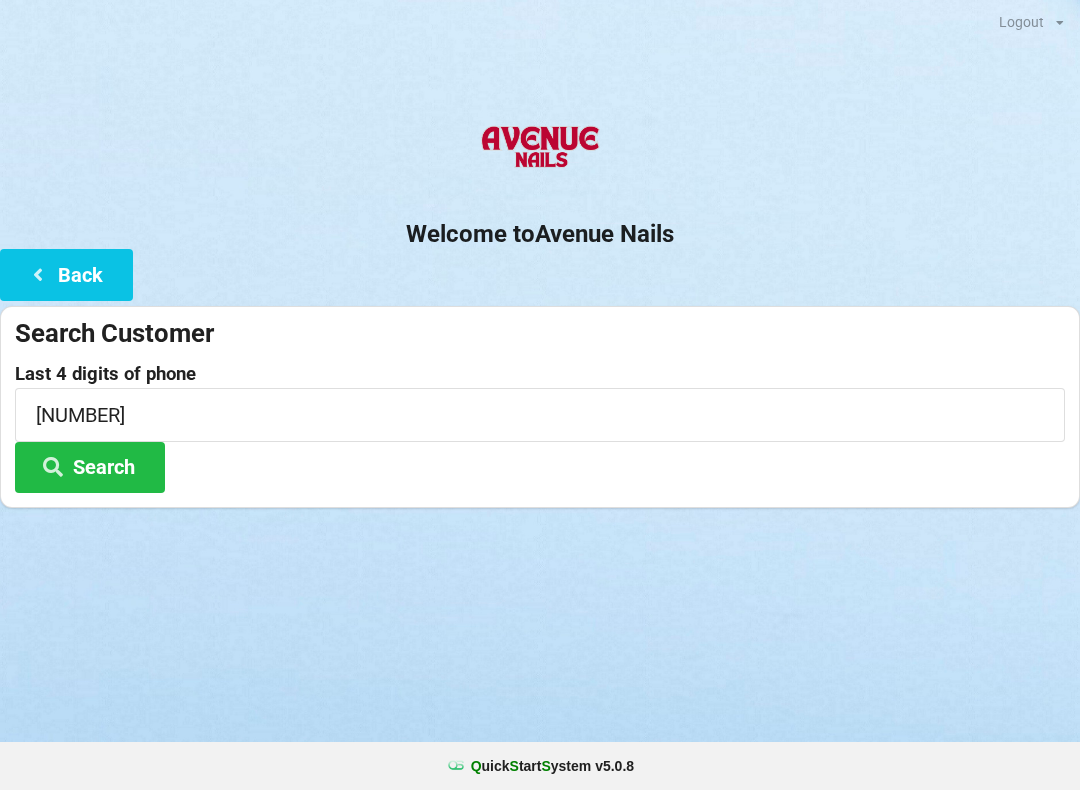 click on "Search" at bounding box center [90, 467] 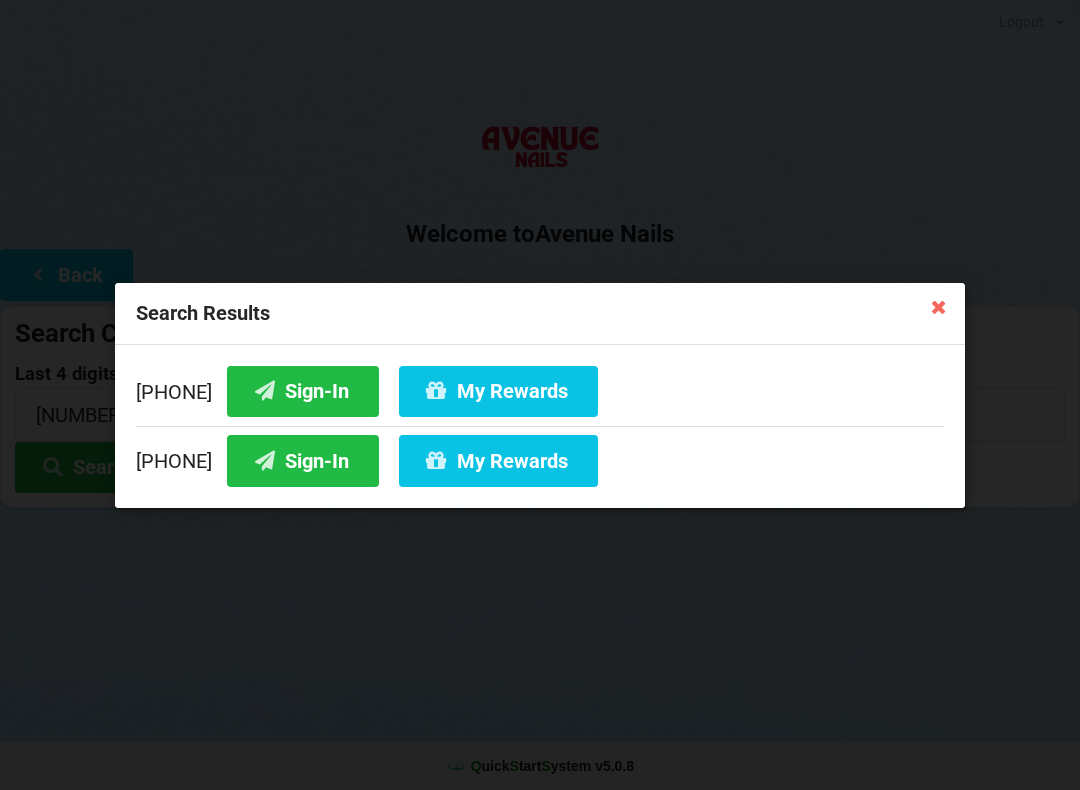 click at bounding box center (939, 306) 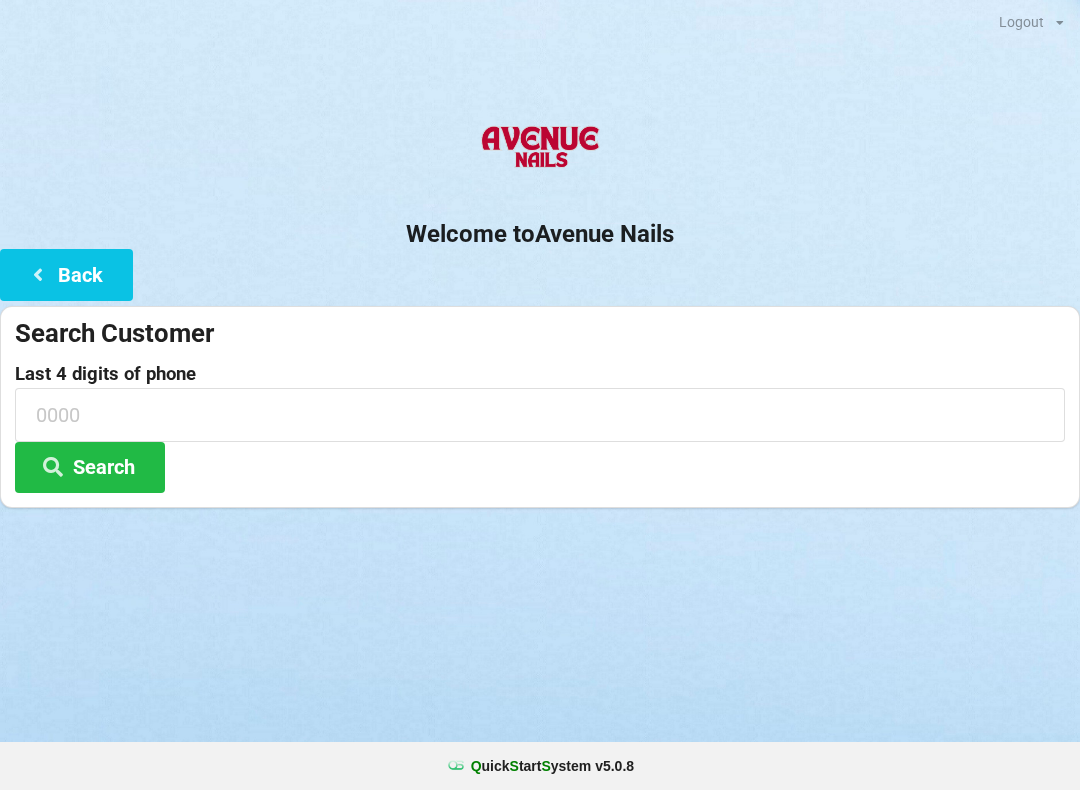 click on "Back" at bounding box center (66, 274) 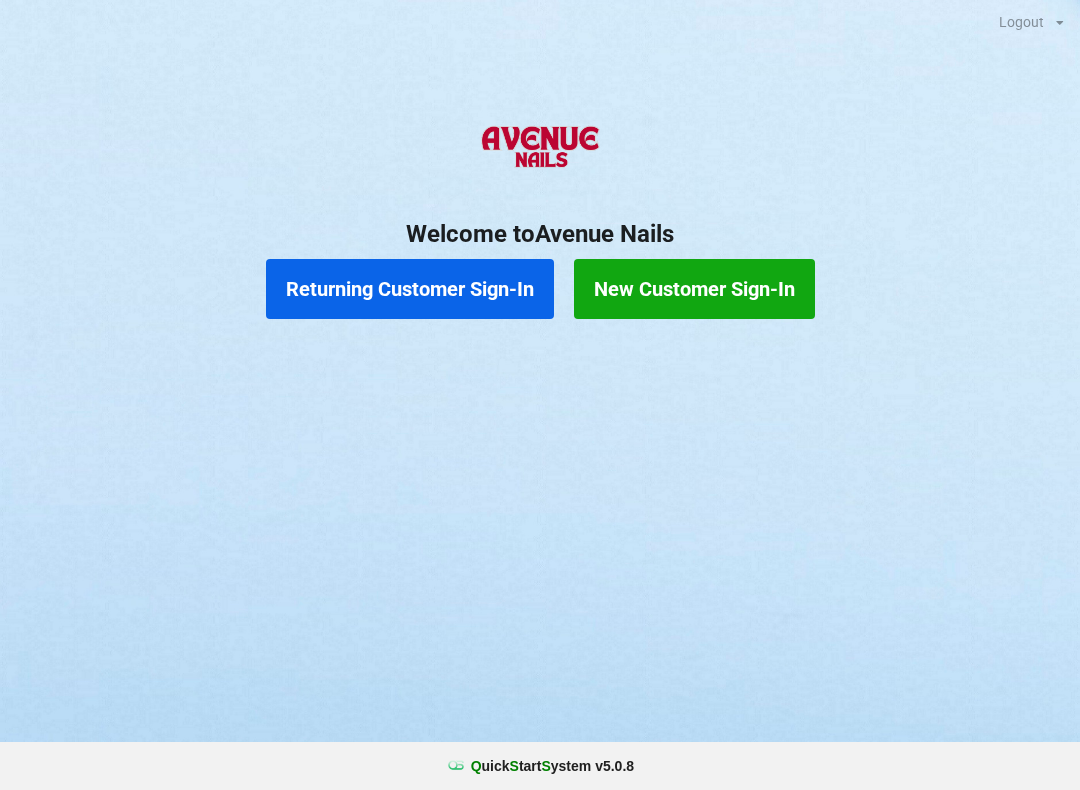 click on "New Customer Sign-In" at bounding box center [694, 289] 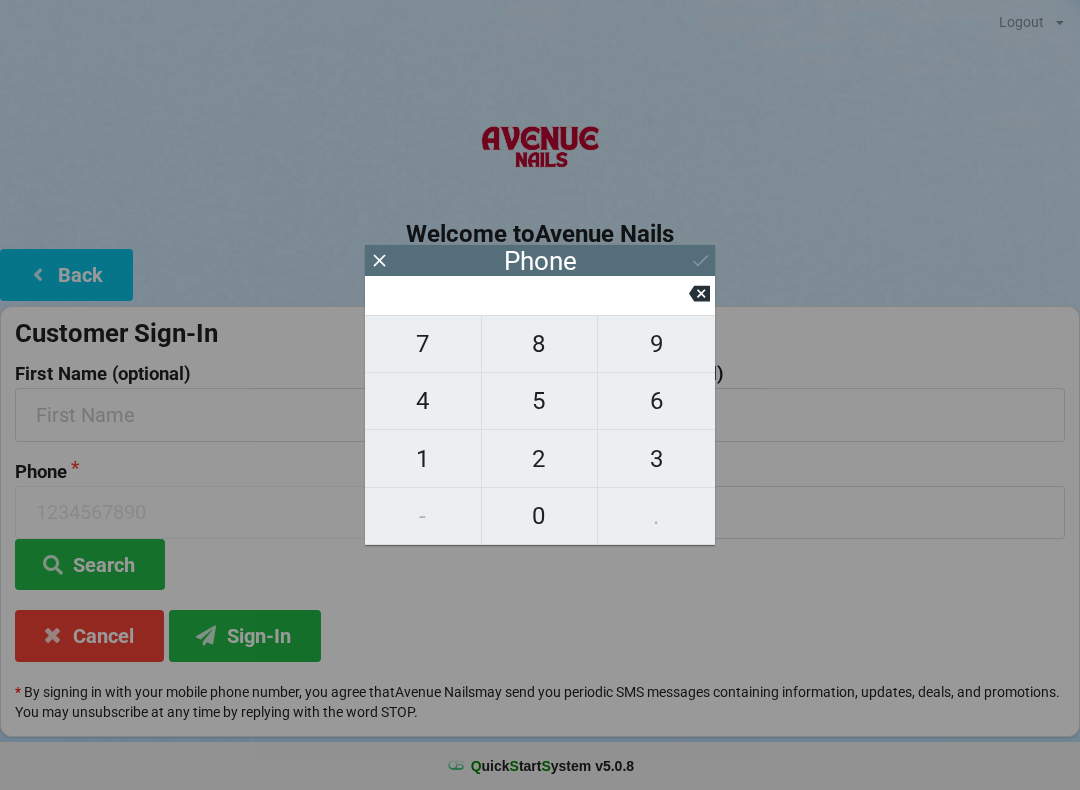 click on "8" at bounding box center [540, 344] 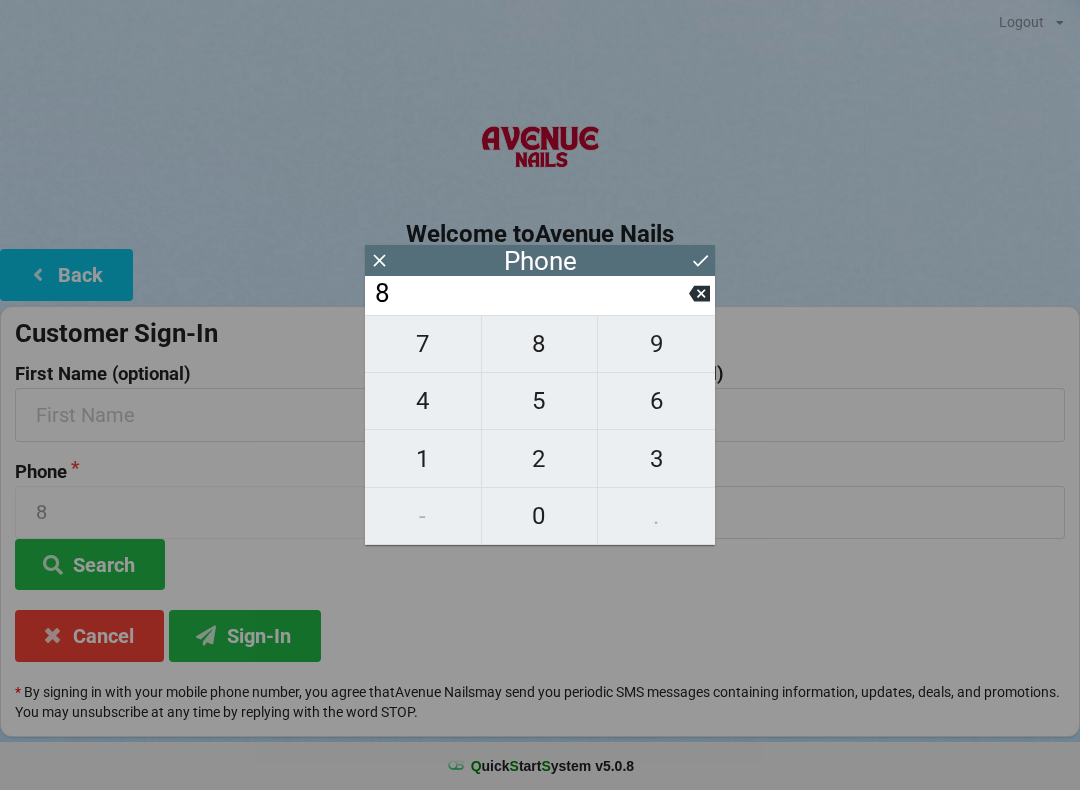 type on "8" 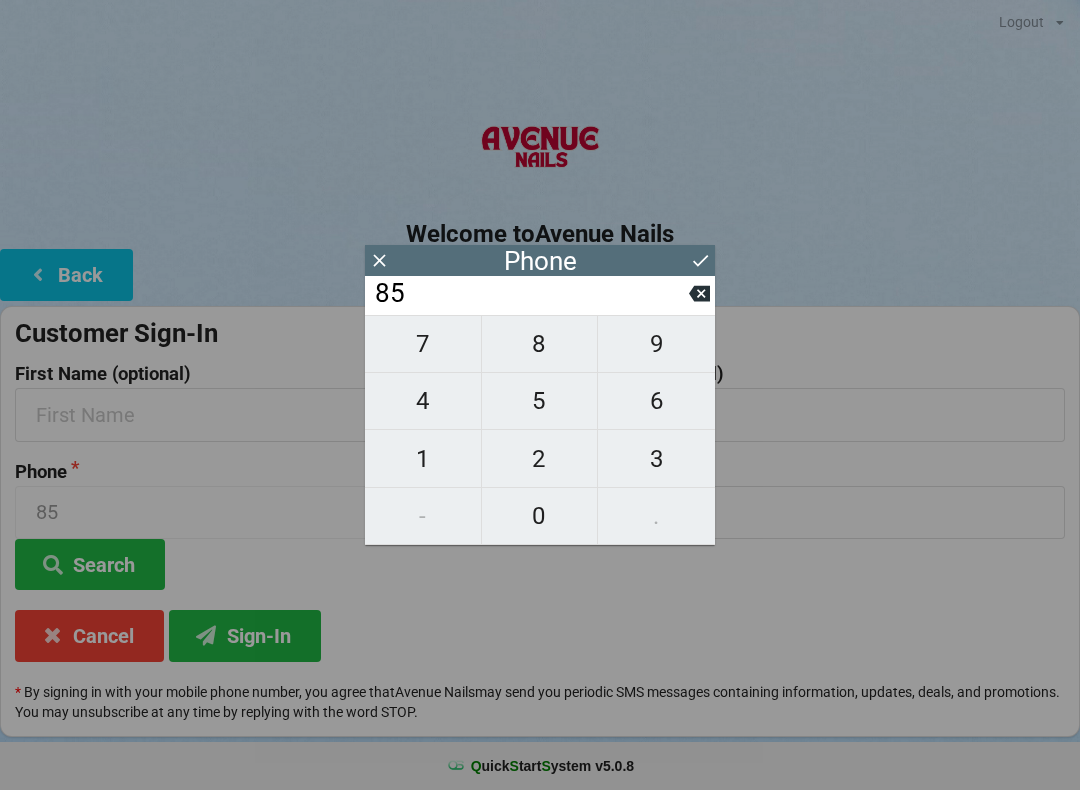 click on "0" at bounding box center (540, 516) 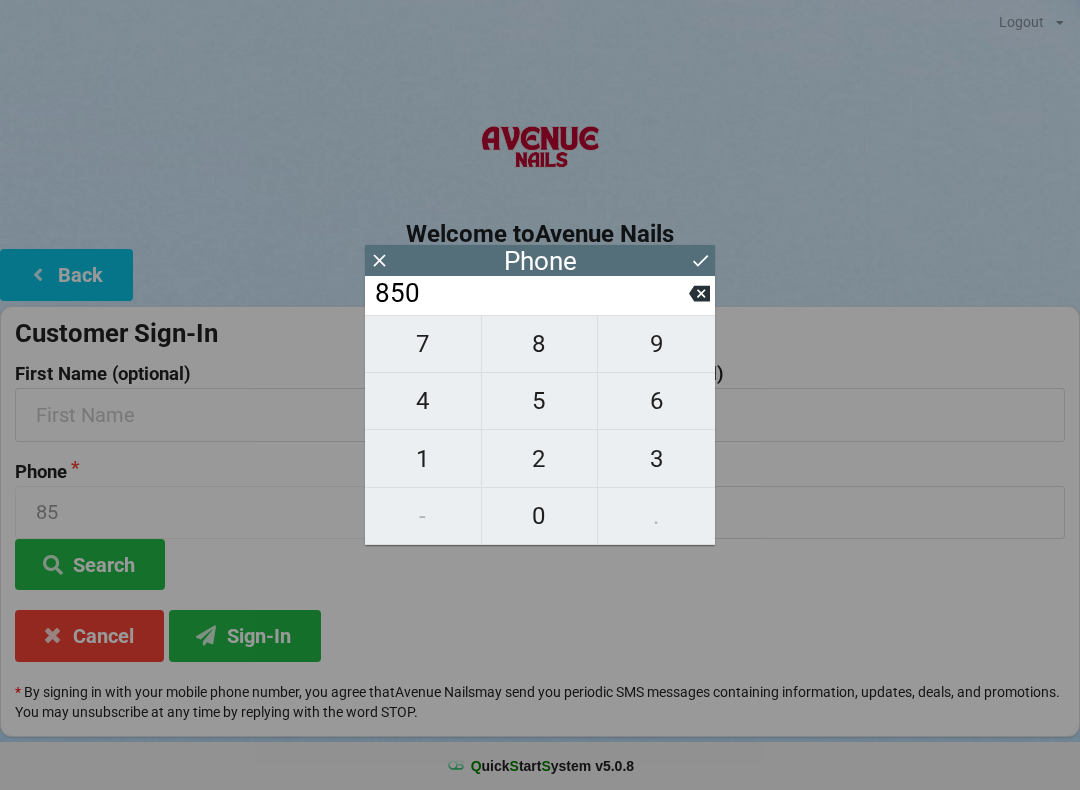 type on "850" 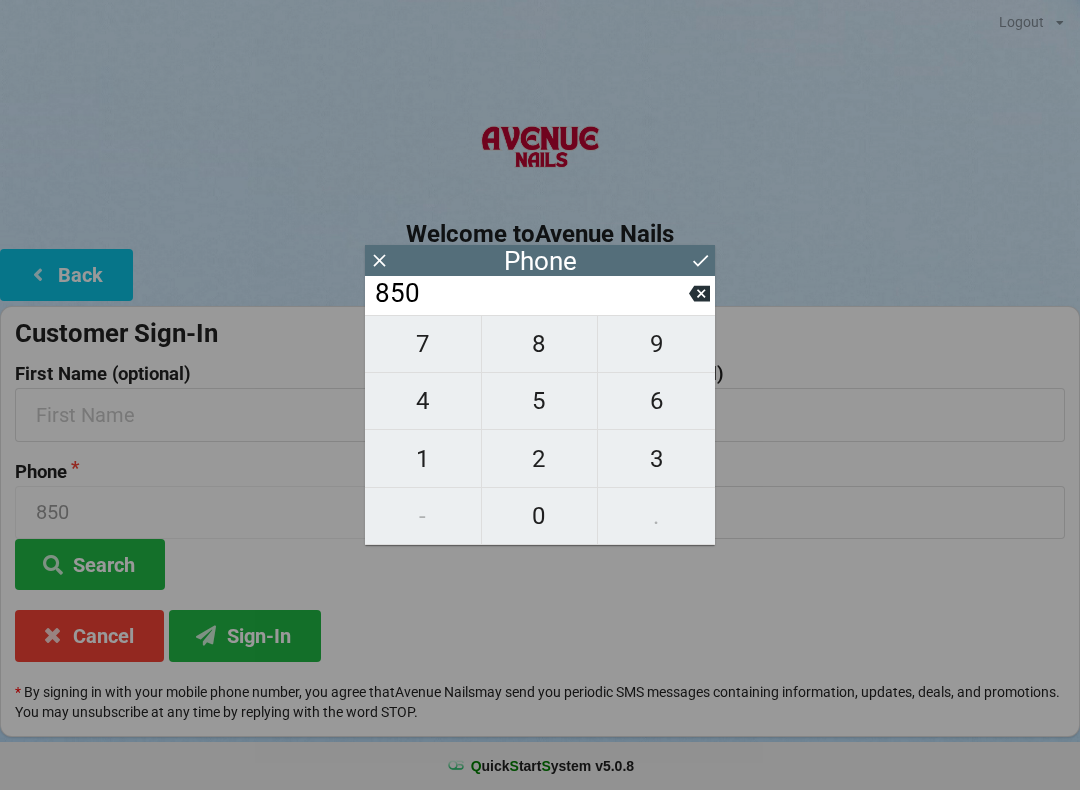 click on "8" at bounding box center [540, 344] 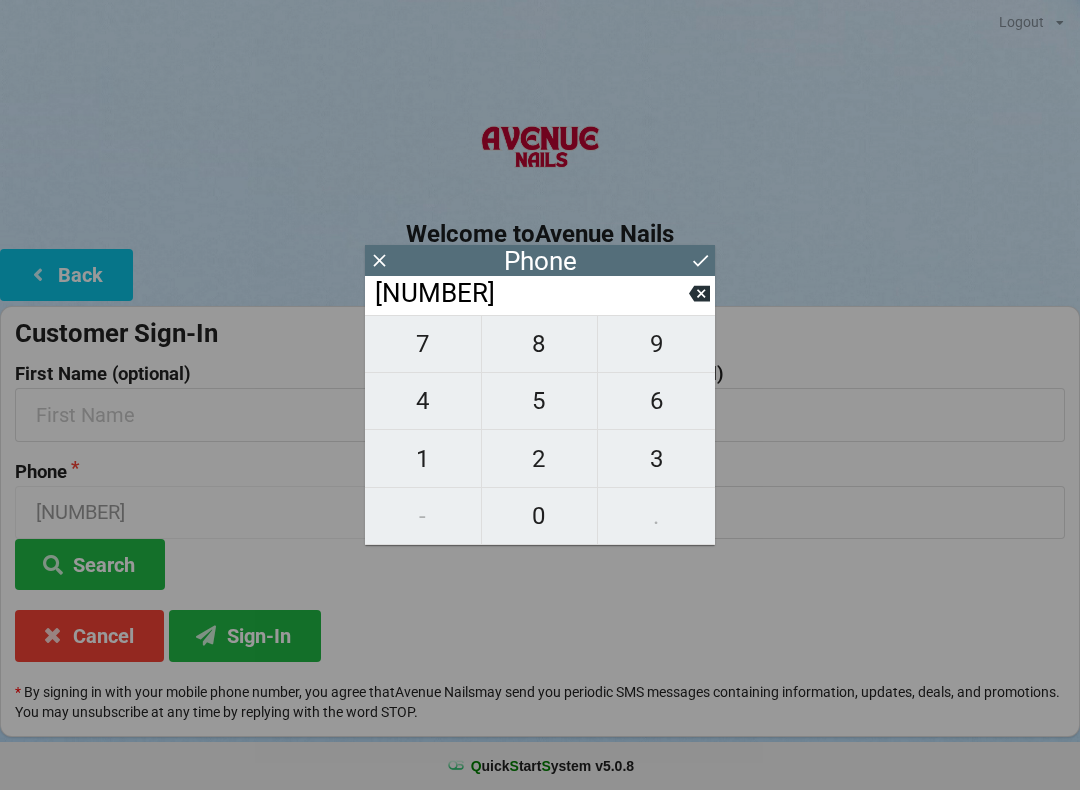 click on "3" at bounding box center [656, 459] 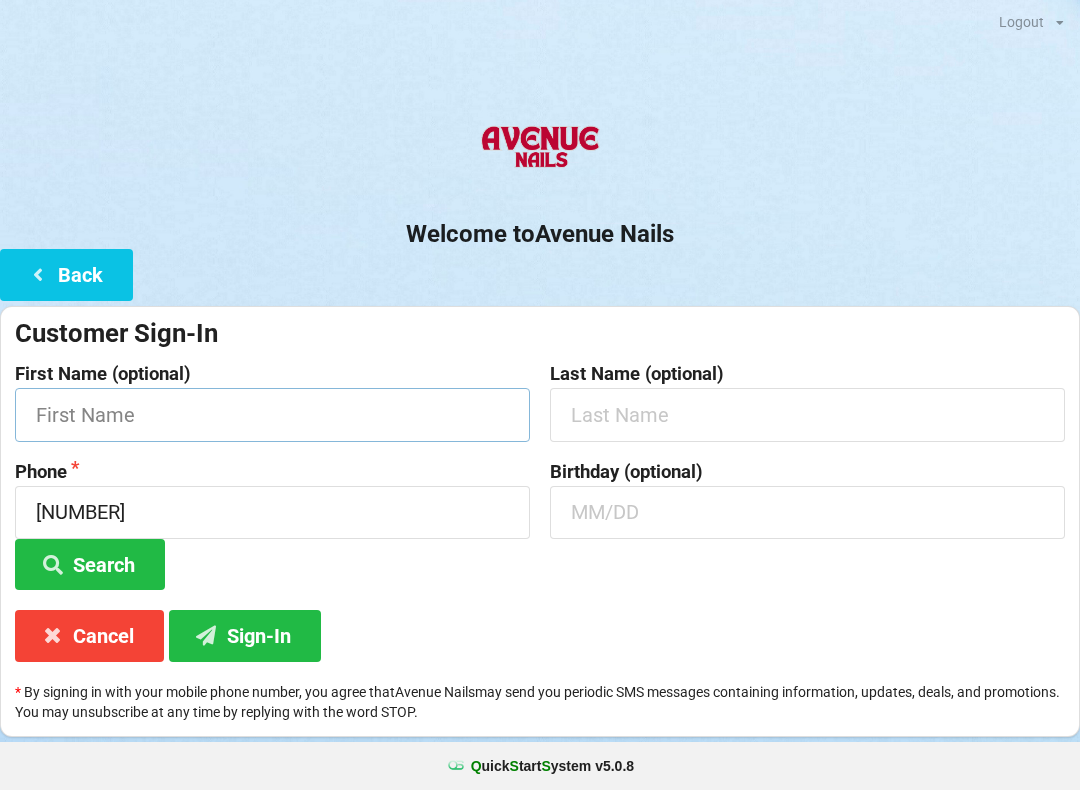 click at bounding box center [272, 414] 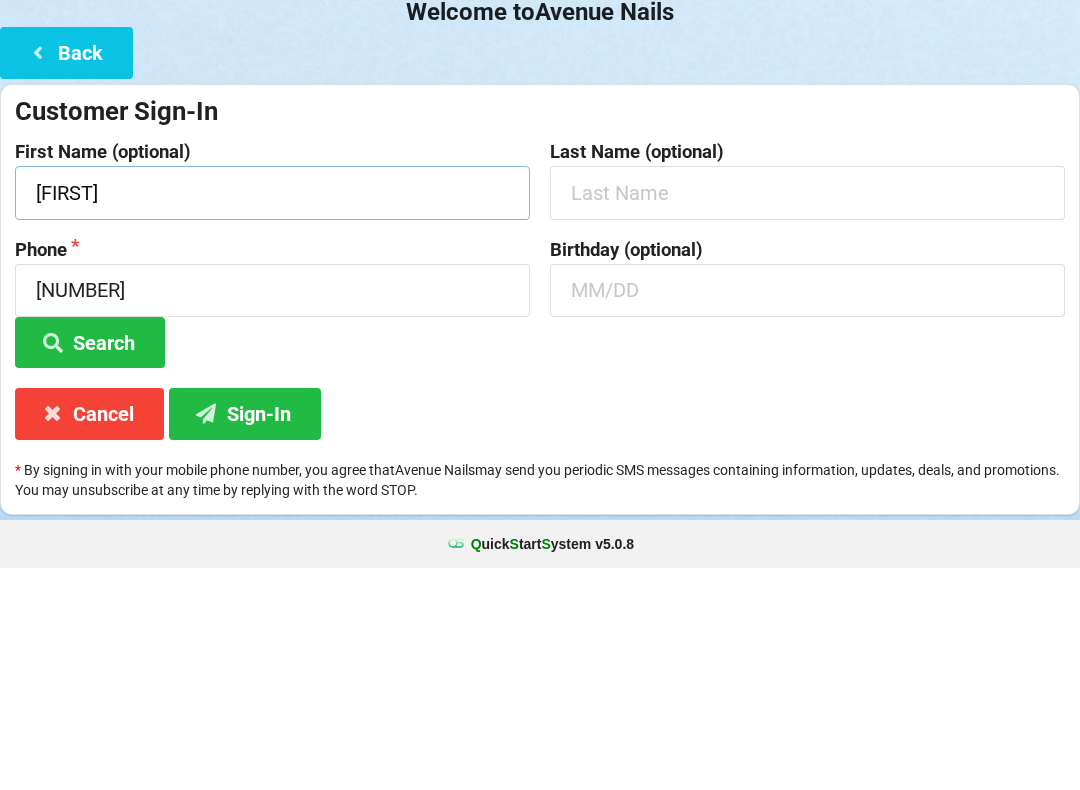 type on "[FIRST]" 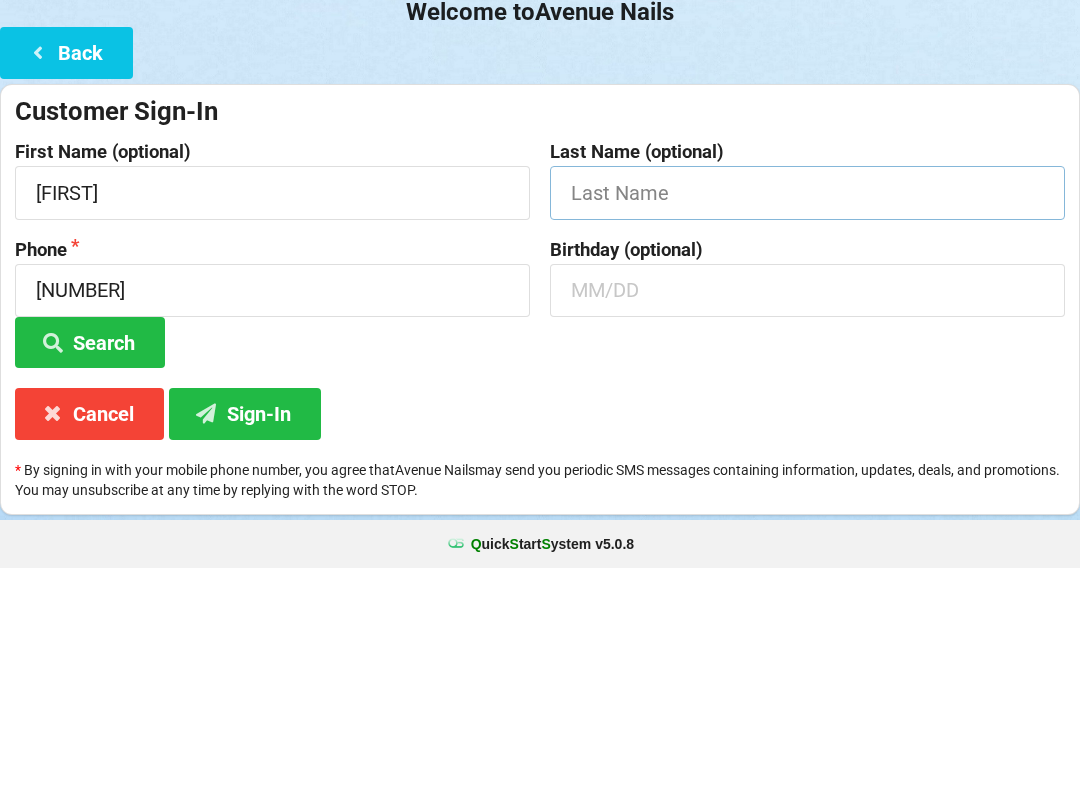 click at bounding box center (807, 414) 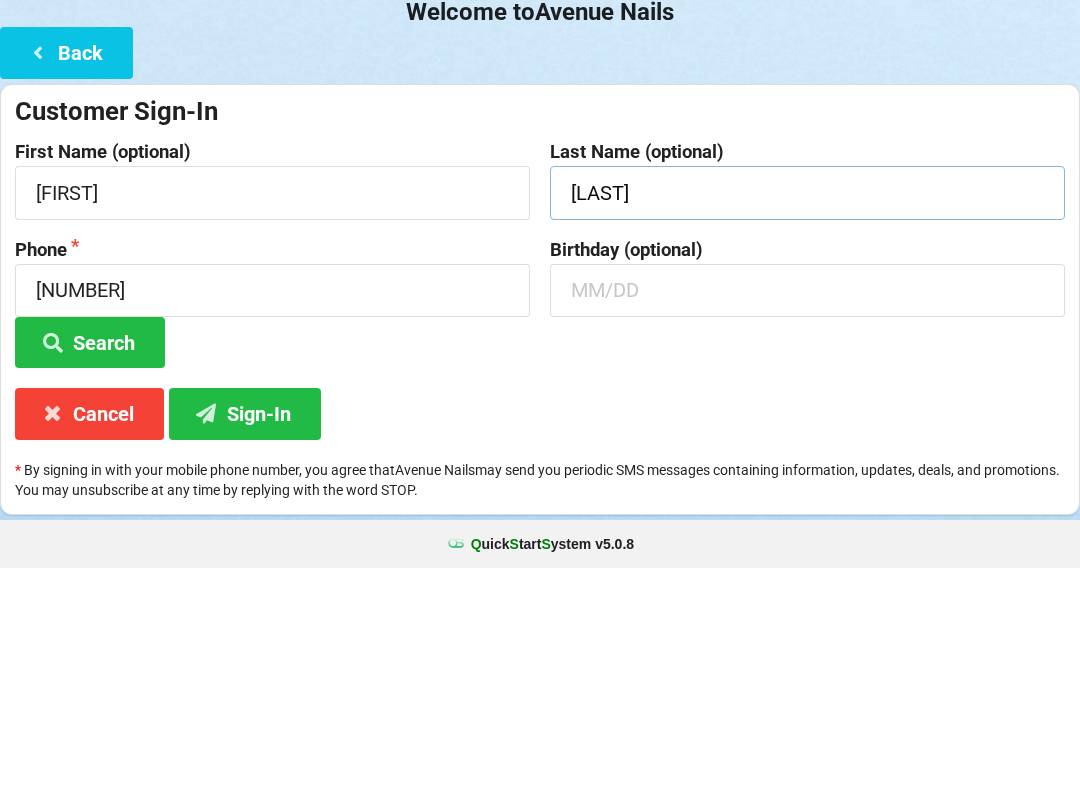 type on "[LAST]" 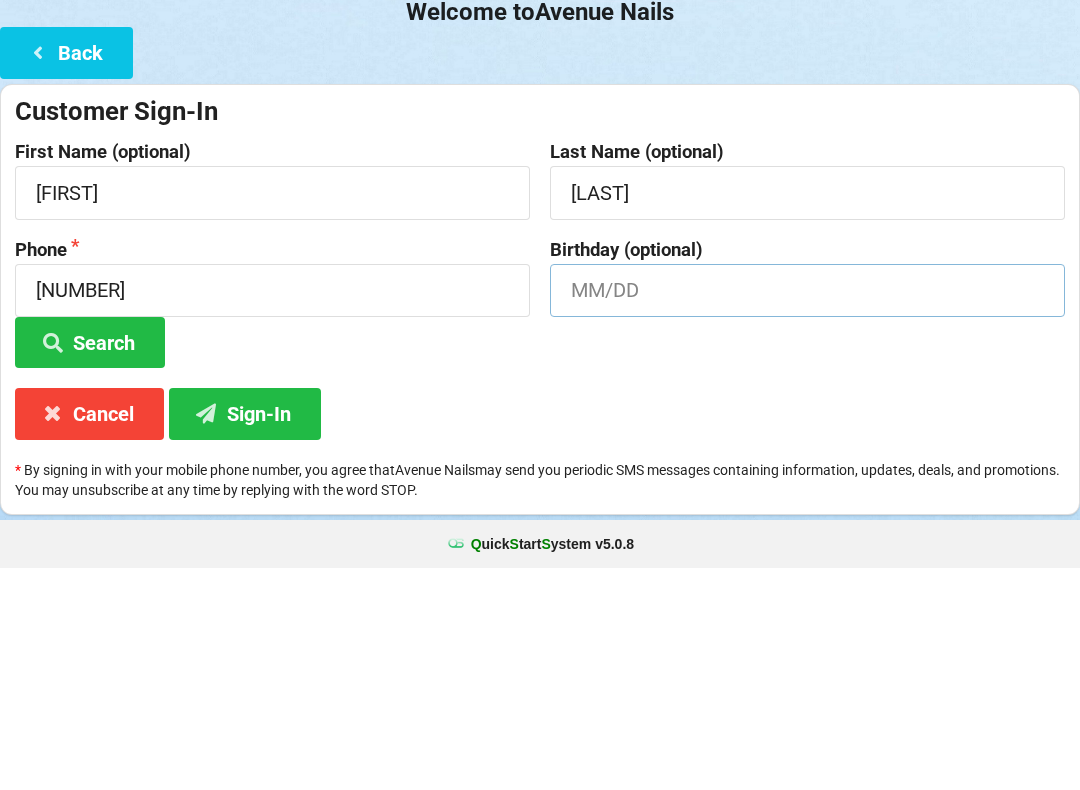 click at bounding box center [807, 512] 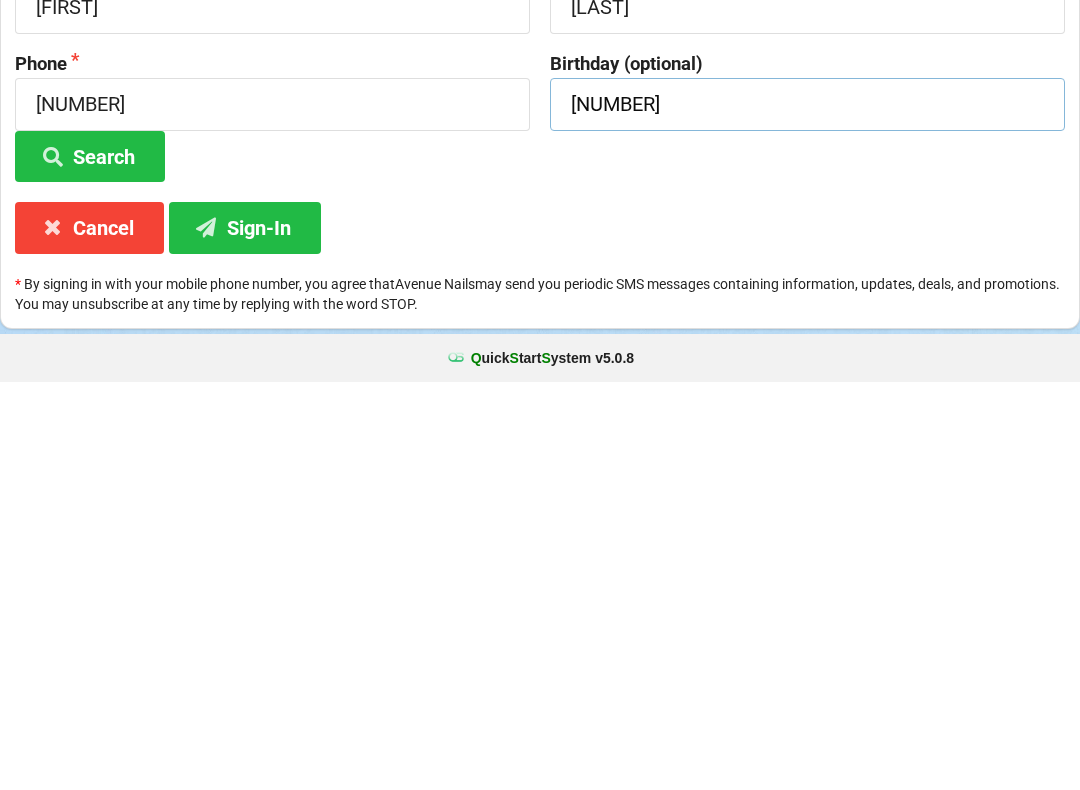 type on "[NUMBER]" 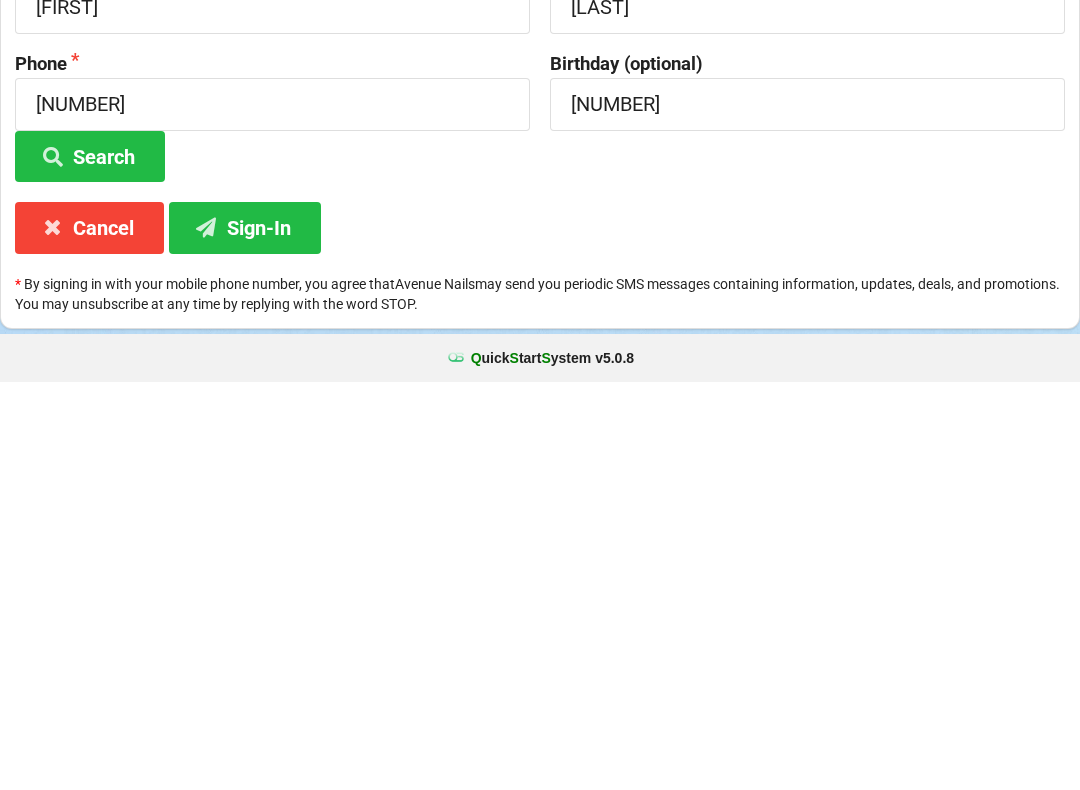 click on "Sign-In" at bounding box center [245, 635] 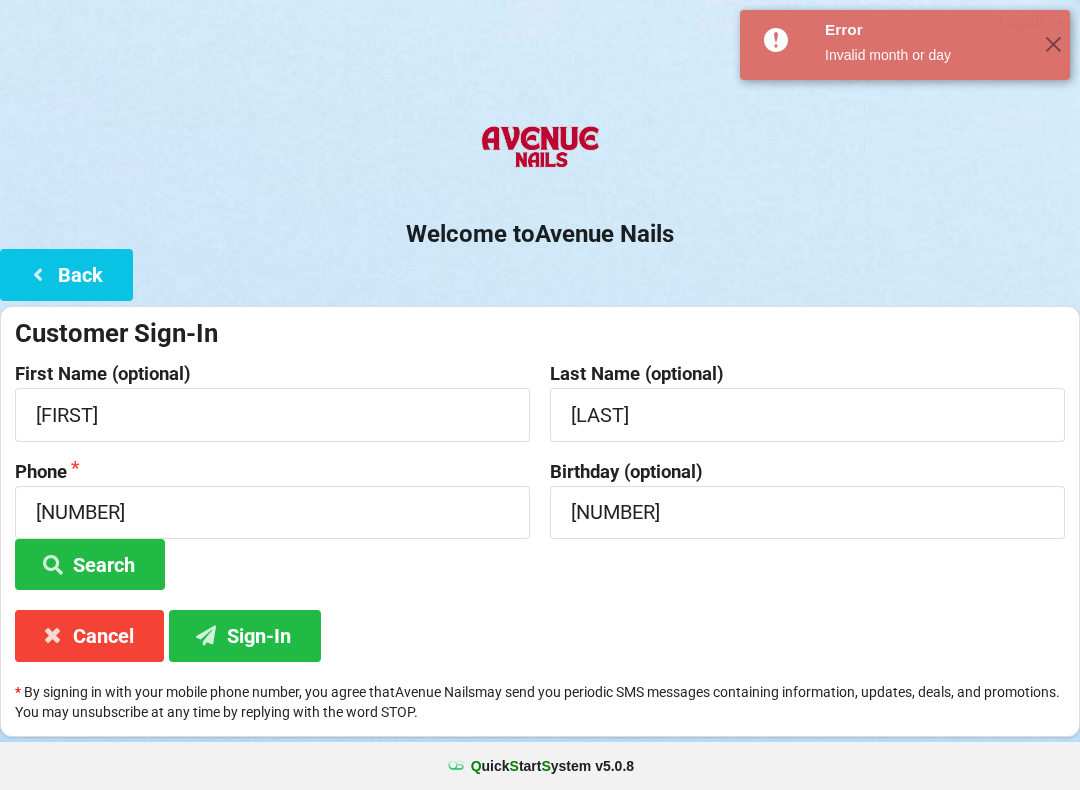 click on "Sign-In" at bounding box center (245, 635) 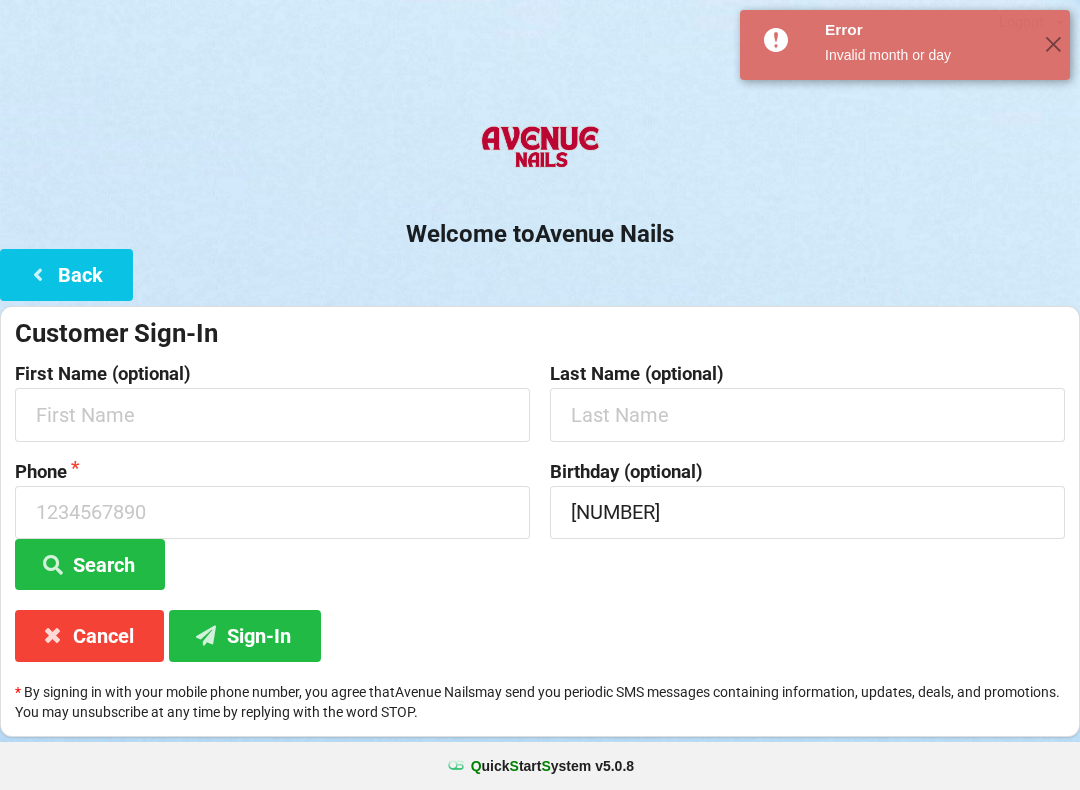 click on "Cancel" at bounding box center (89, 635) 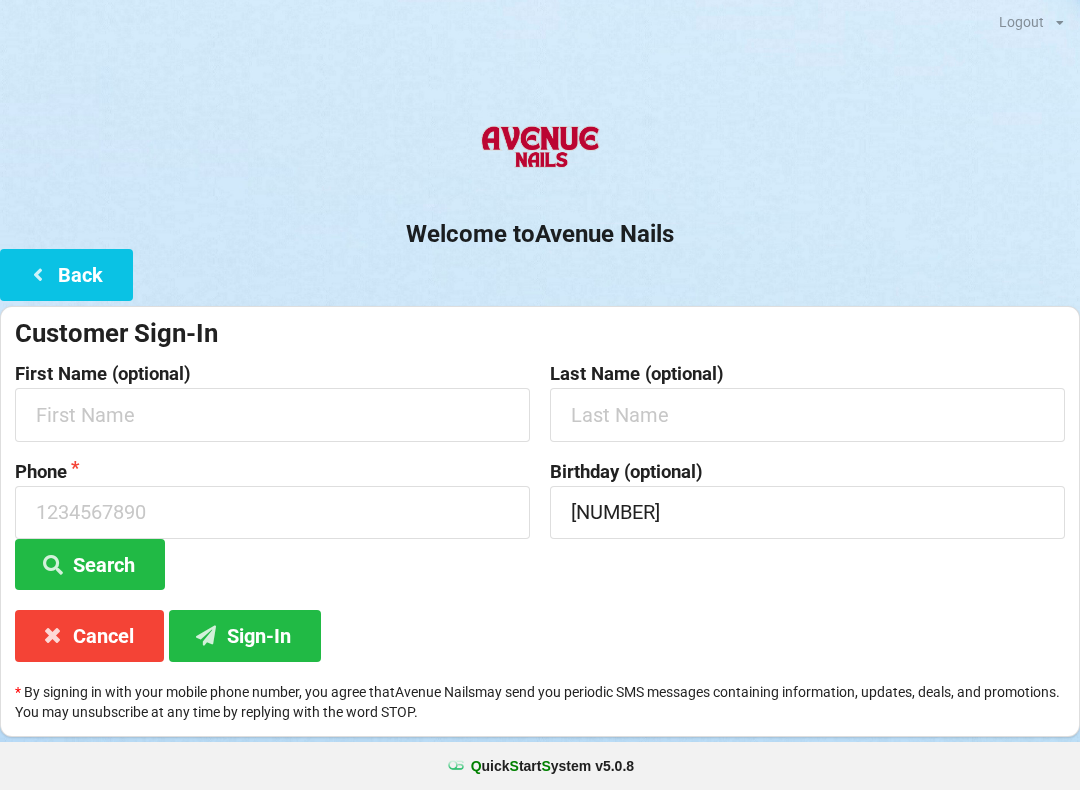 click on "Customer Sign-In First Name (optional) Last Name (optional) Phone Search Birthday (optional) [NUMBER] Cancel Sign-In *   By signing in with your mobile phone number, you agree that  Avenue Nails  may send you periodic SMS messages containing information, updates, deals, and promotions. You may unsubscribe at any time by replying with the word STOP." at bounding box center [540, 521] 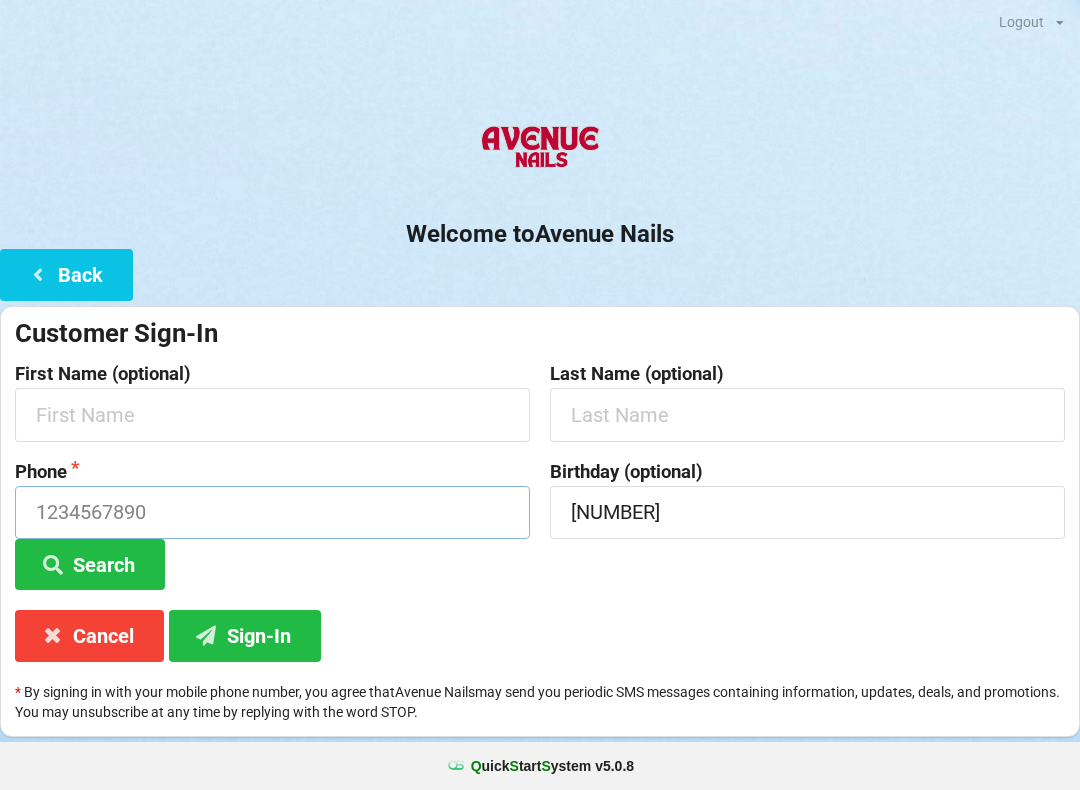 click at bounding box center (272, 512) 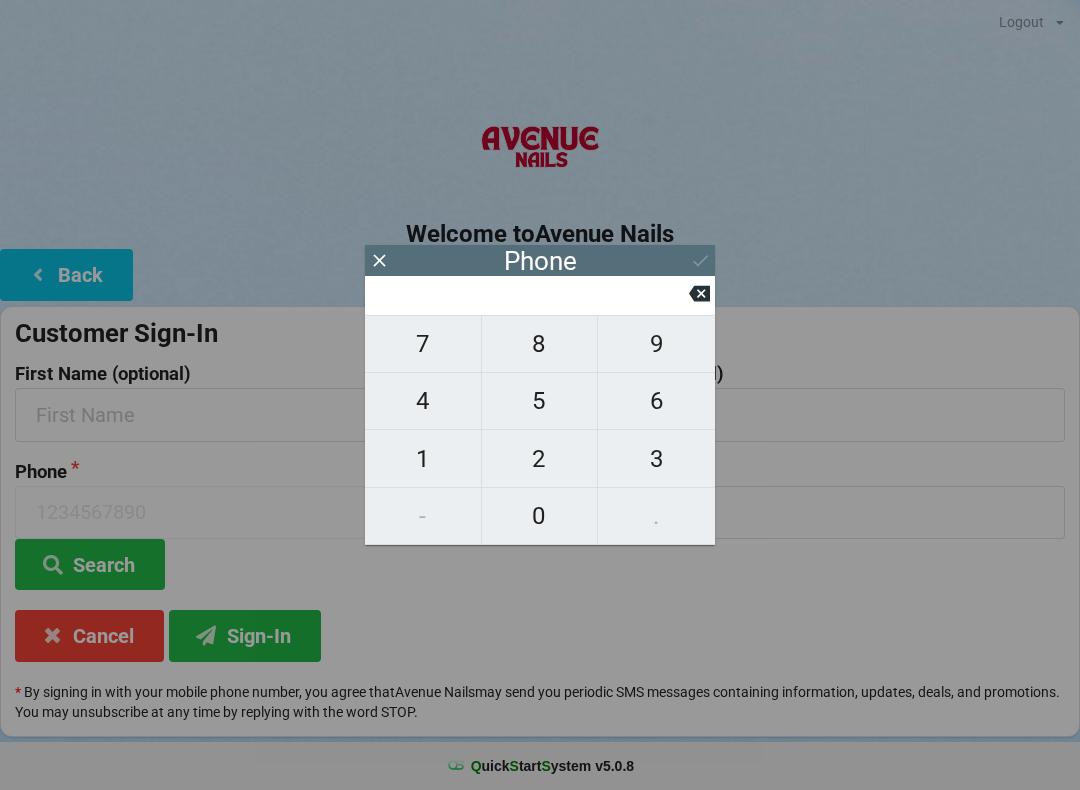 click on "8" at bounding box center [540, 344] 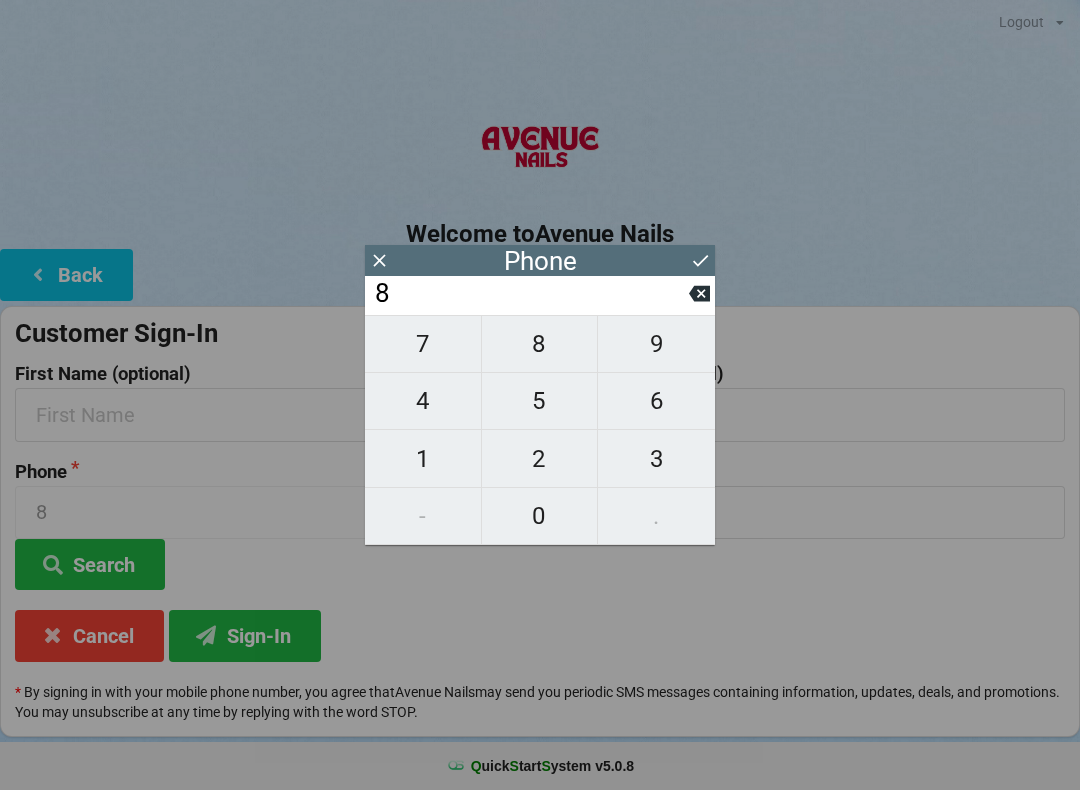 click on "5" at bounding box center (540, 401) 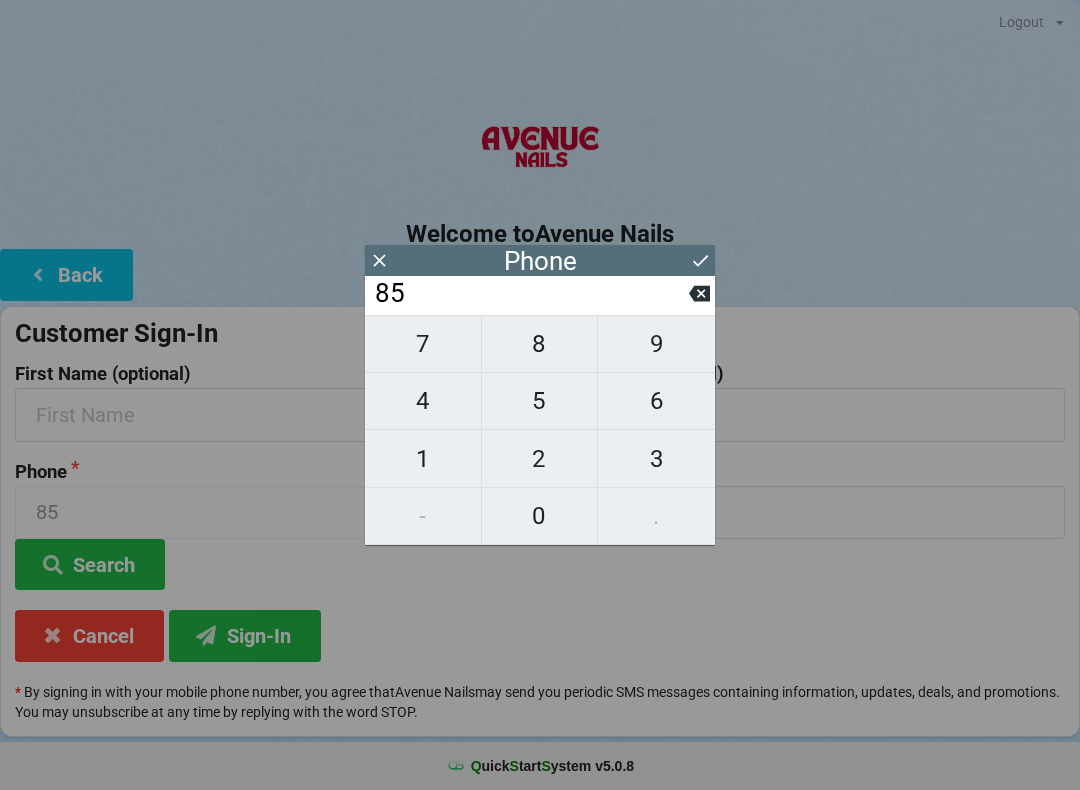 click on "0" at bounding box center (540, 516) 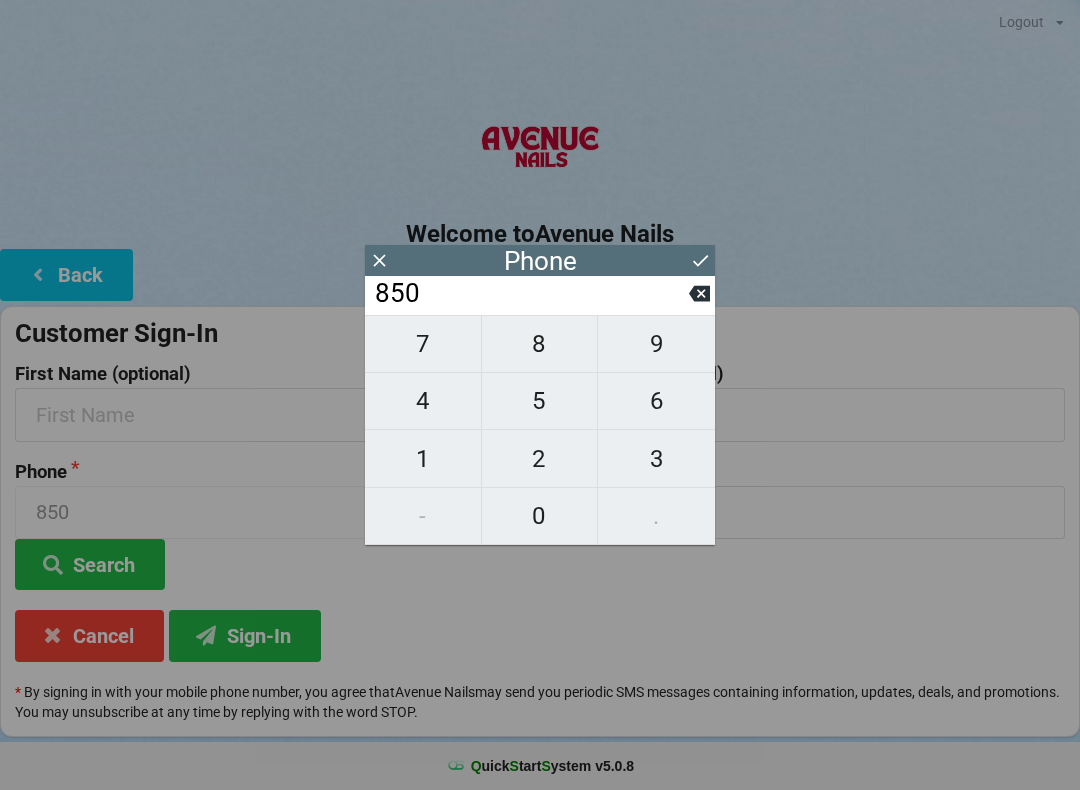 click on "8" at bounding box center (540, 344) 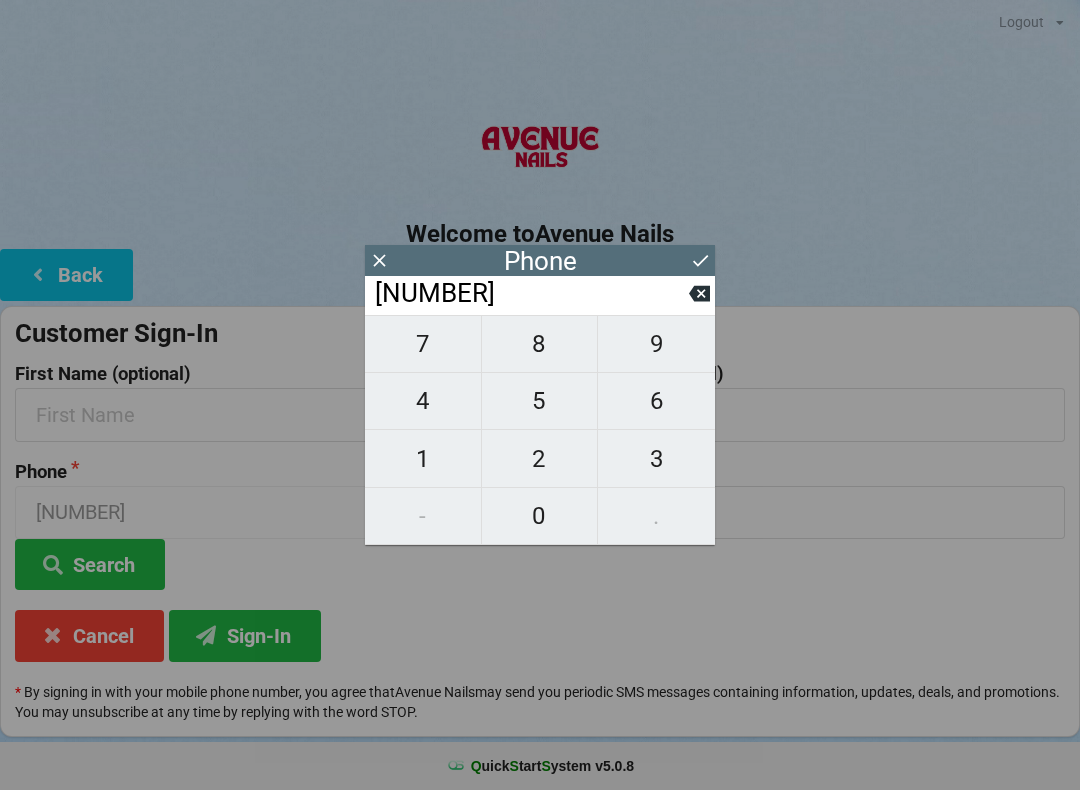 click on "3" at bounding box center [656, 459] 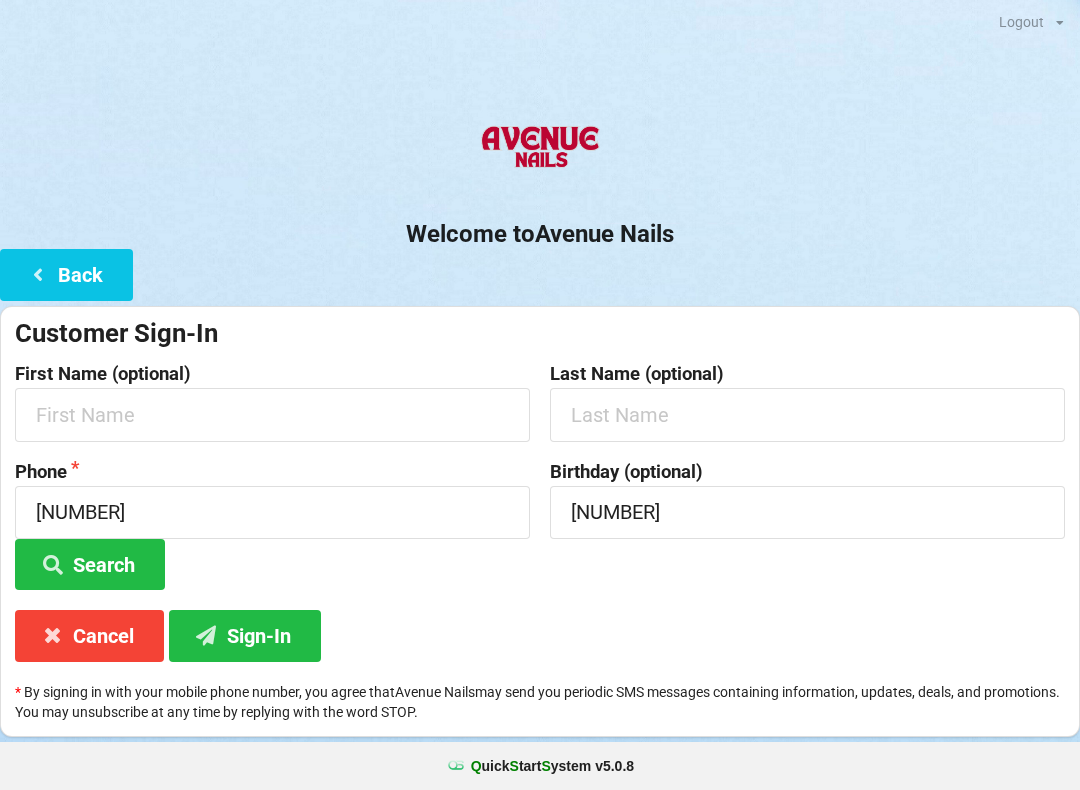 click on "Search" at bounding box center (90, 564) 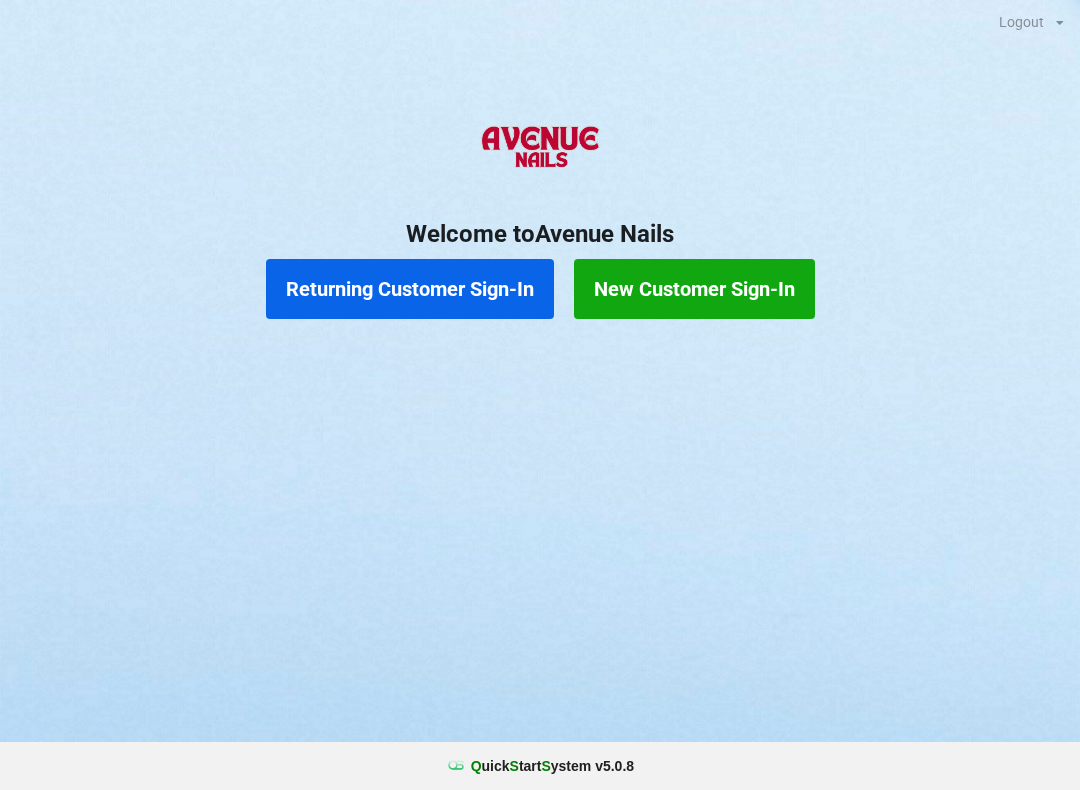 click on "Returning Customer Sign-In" at bounding box center (410, 289) 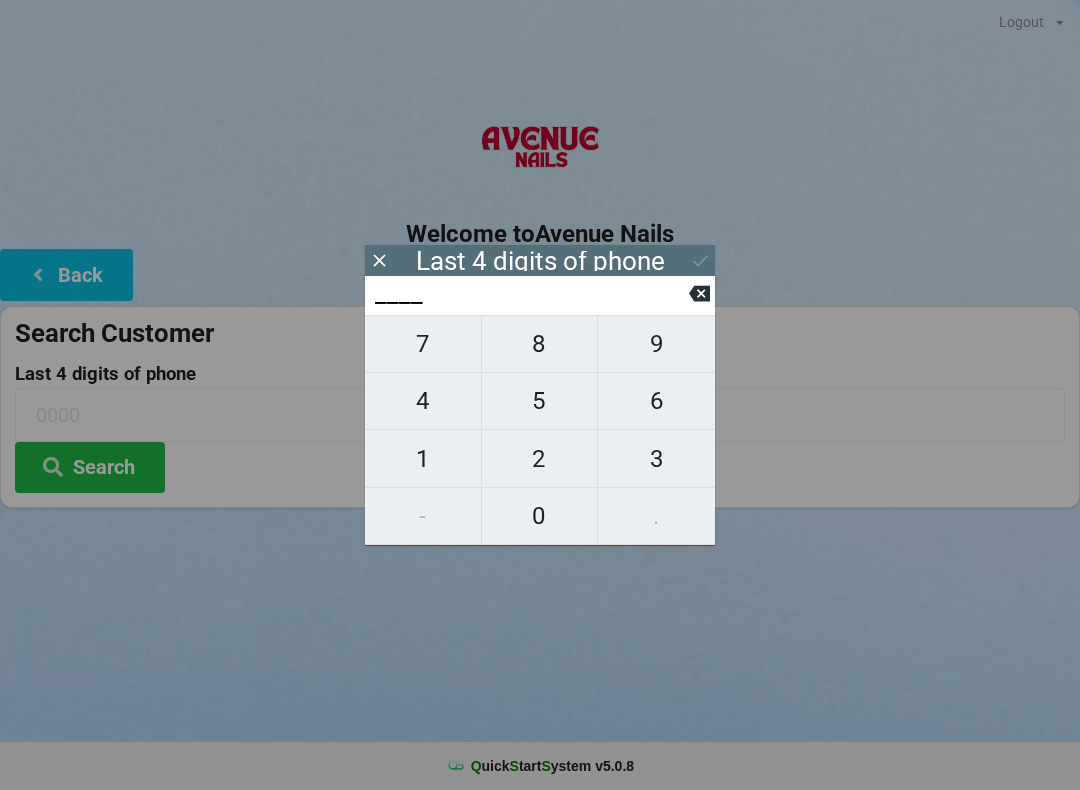 click on "1" at bounding box center [423, 459] 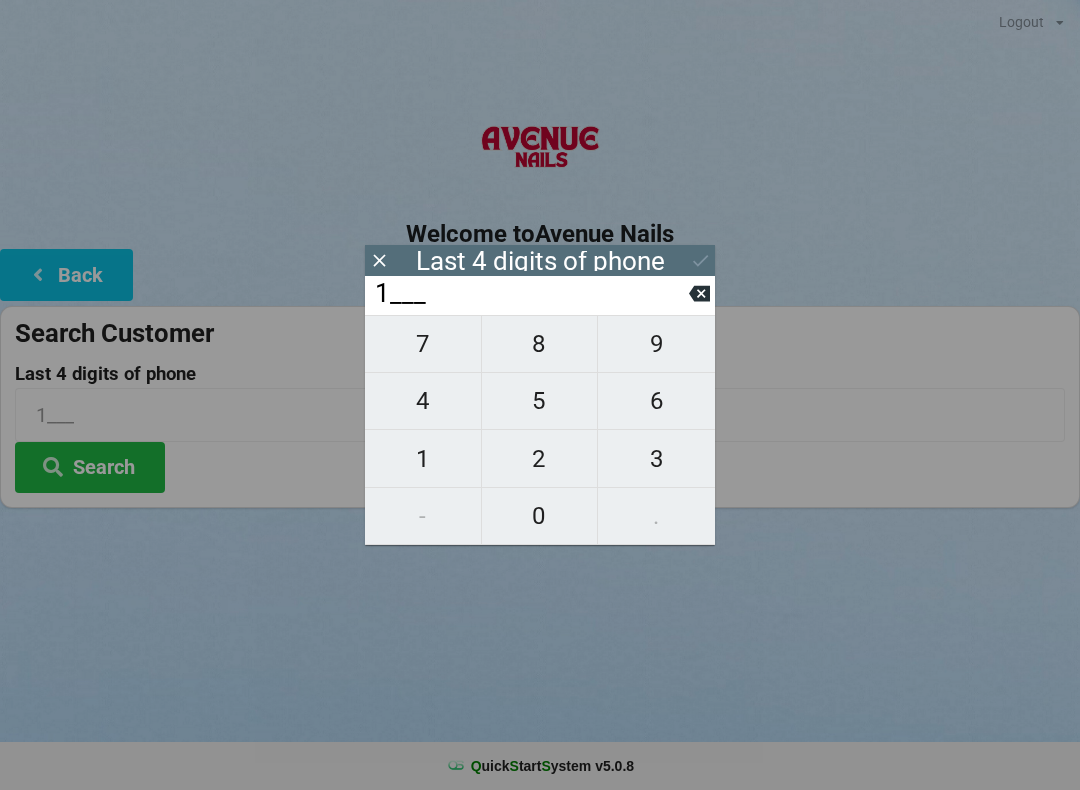 click on "7" at bounding box center (423, 344) 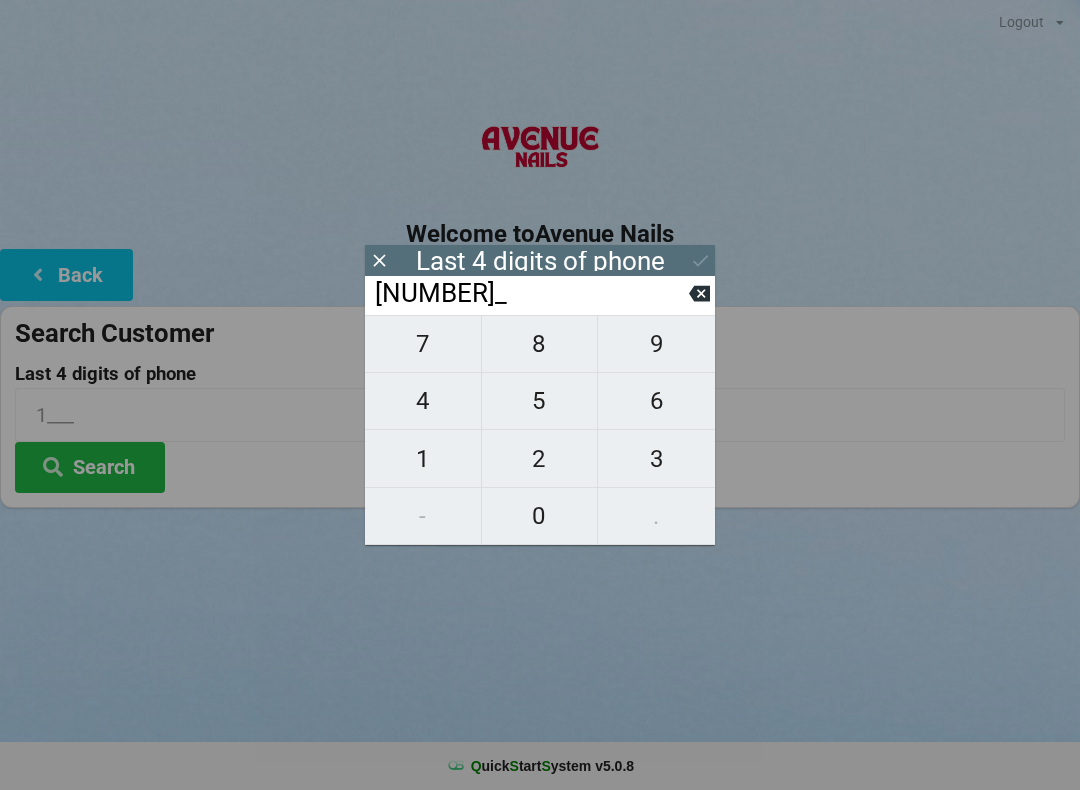 type on "[NUMBER]_" 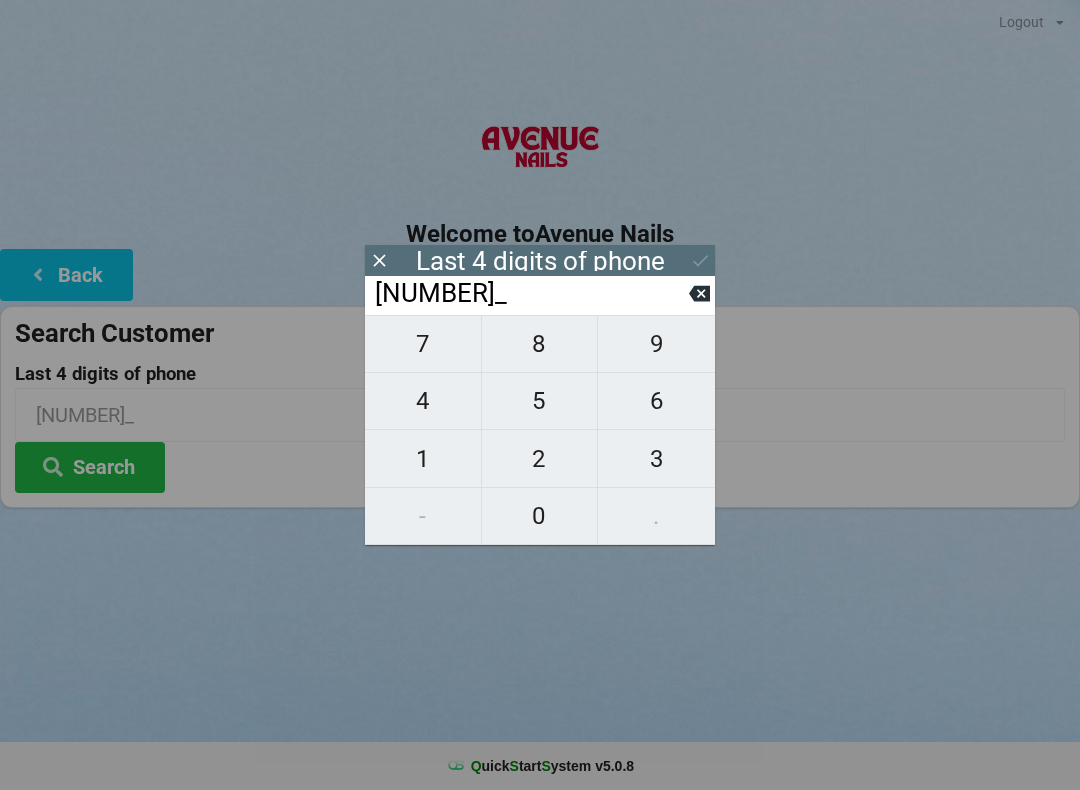 click on "8" at bounding box center [540, 344] 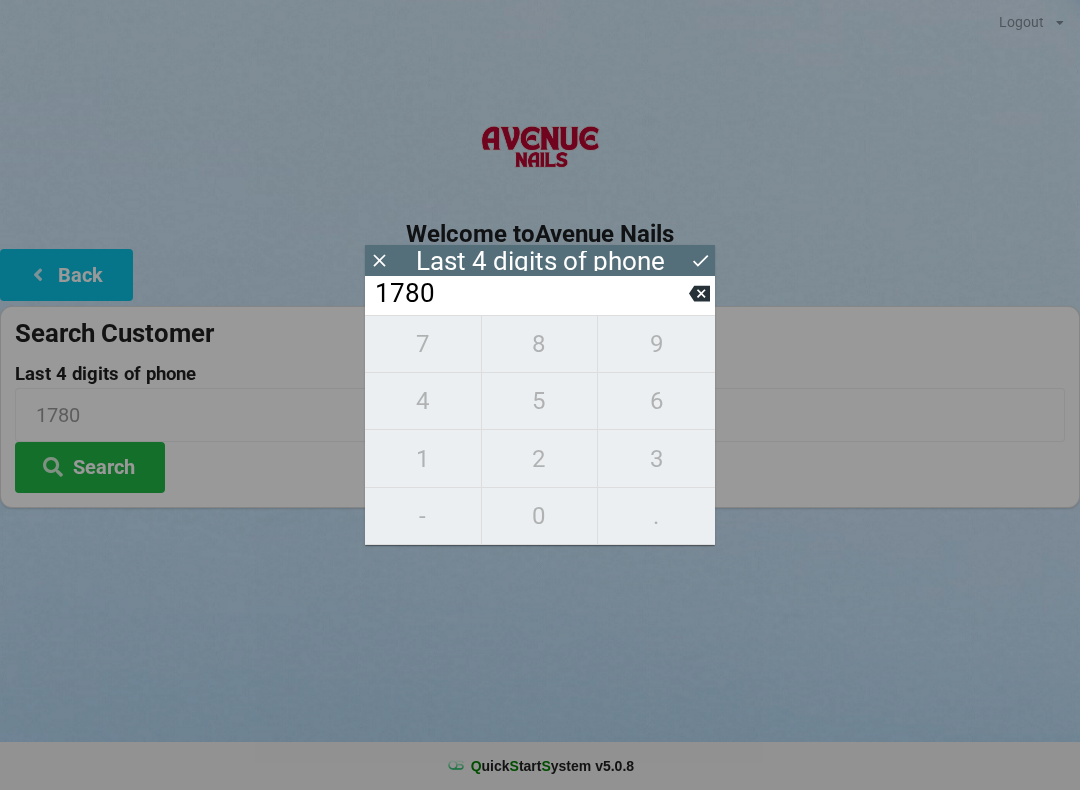 click at bounding box center (700, 260) 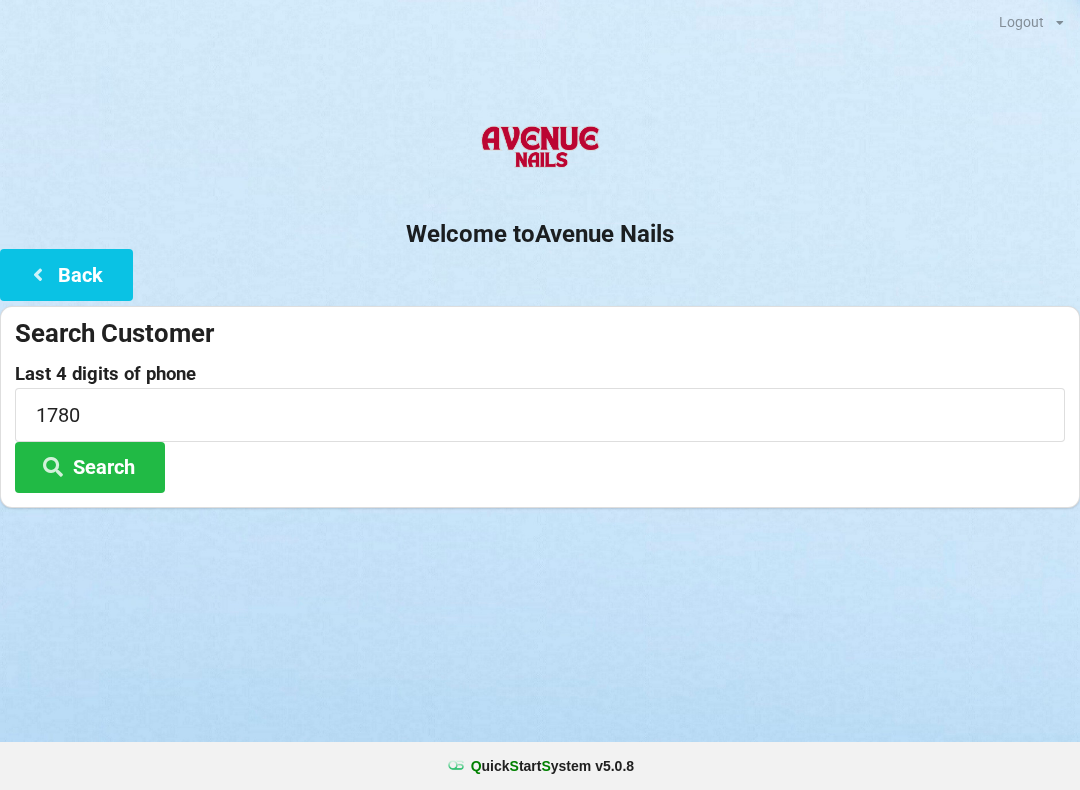 click on "Search" at bounding box center [90, 467] 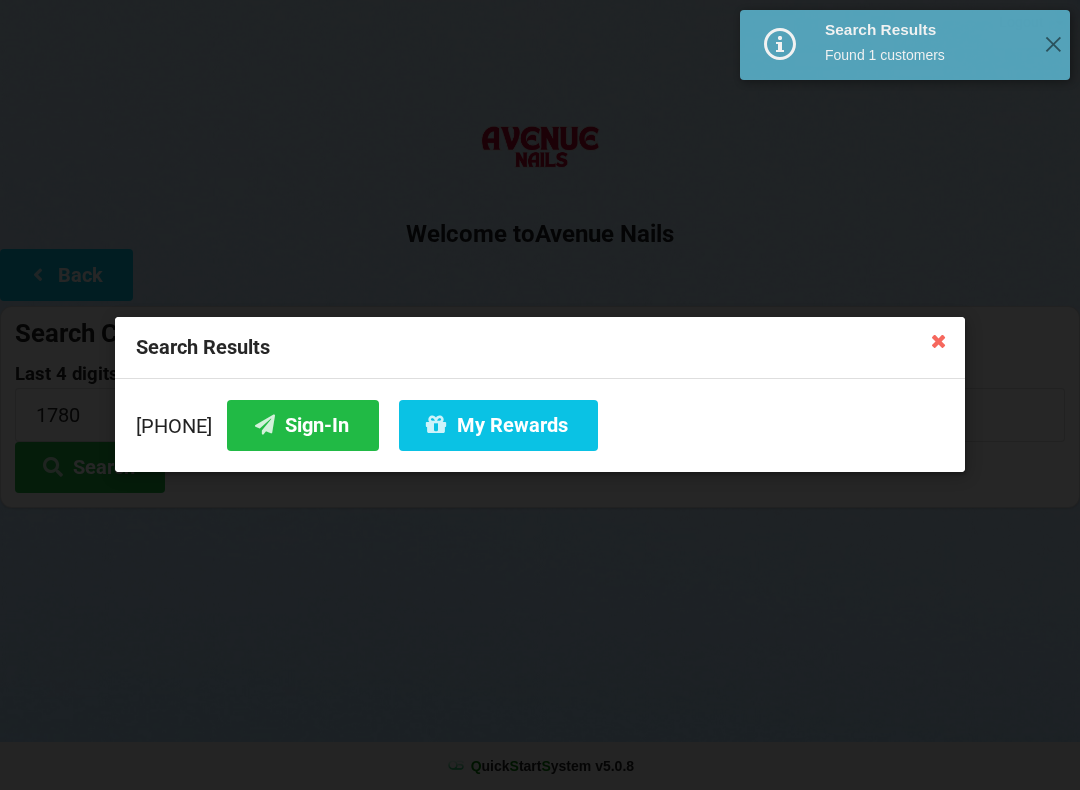 click on "Sign-In" at bounding box center (303, 425) 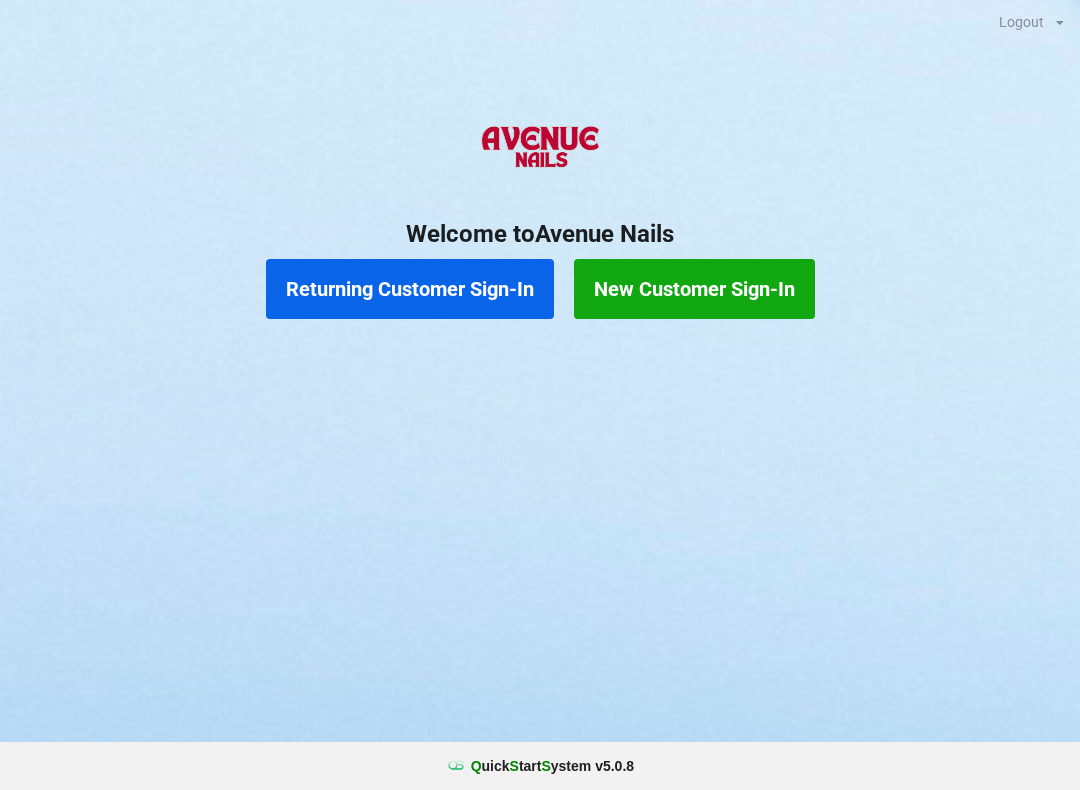 click on "Returning Customer Sign-In" at bounding box center (410, 289) 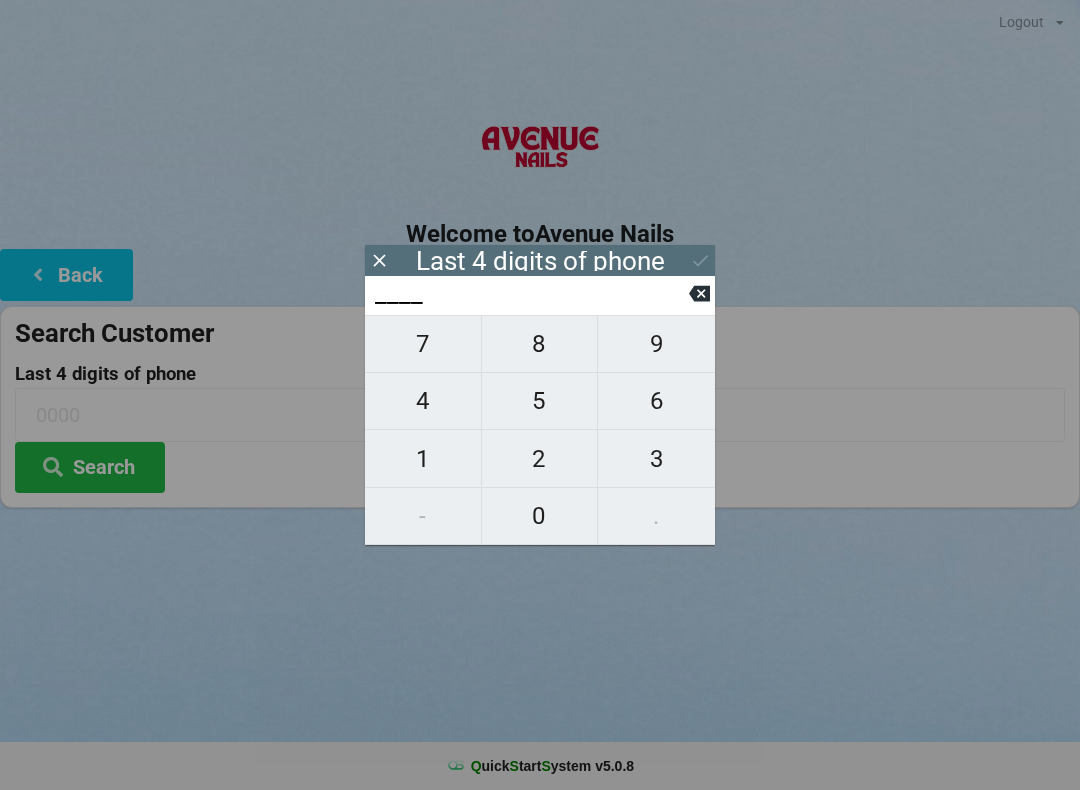click on "1" at bounding box center [423, 459] 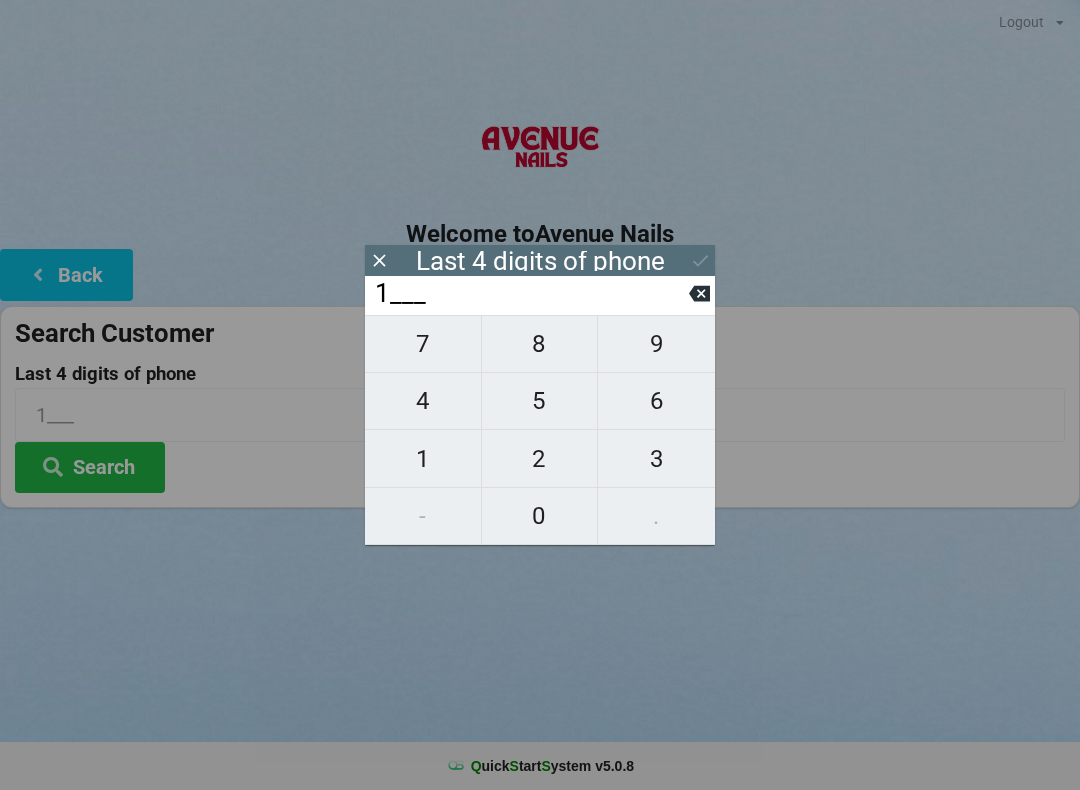 click 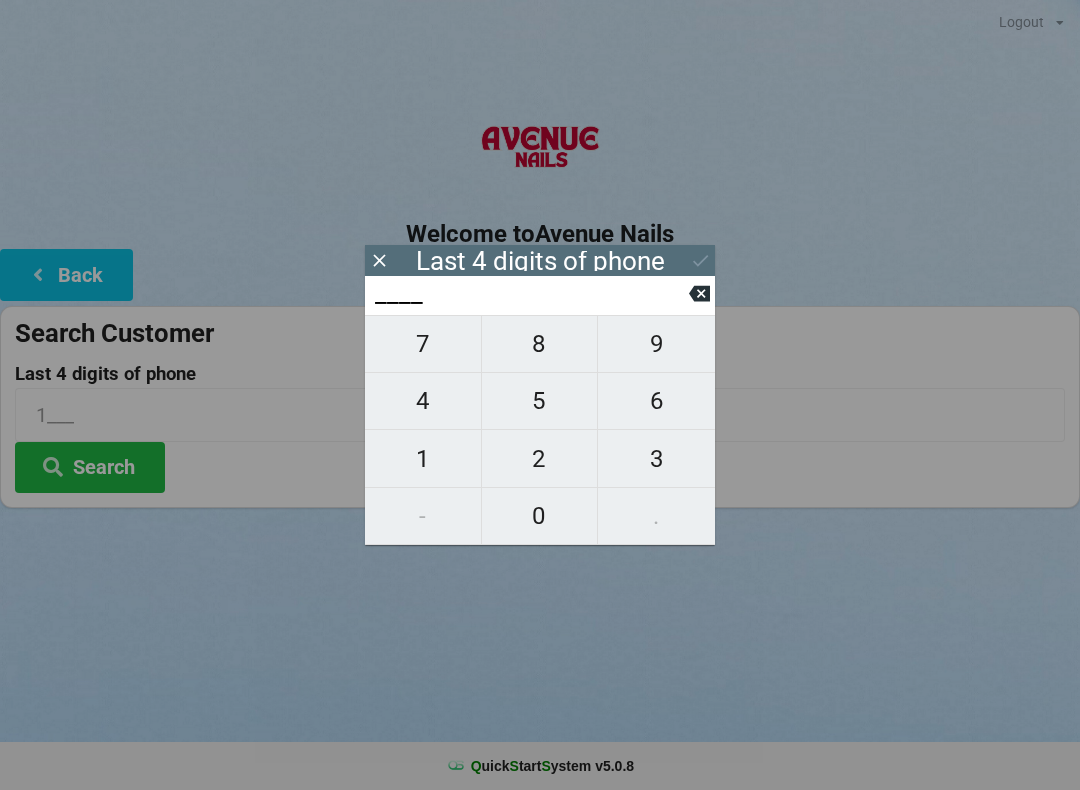 click on "5" at bounding box center (540, 401) 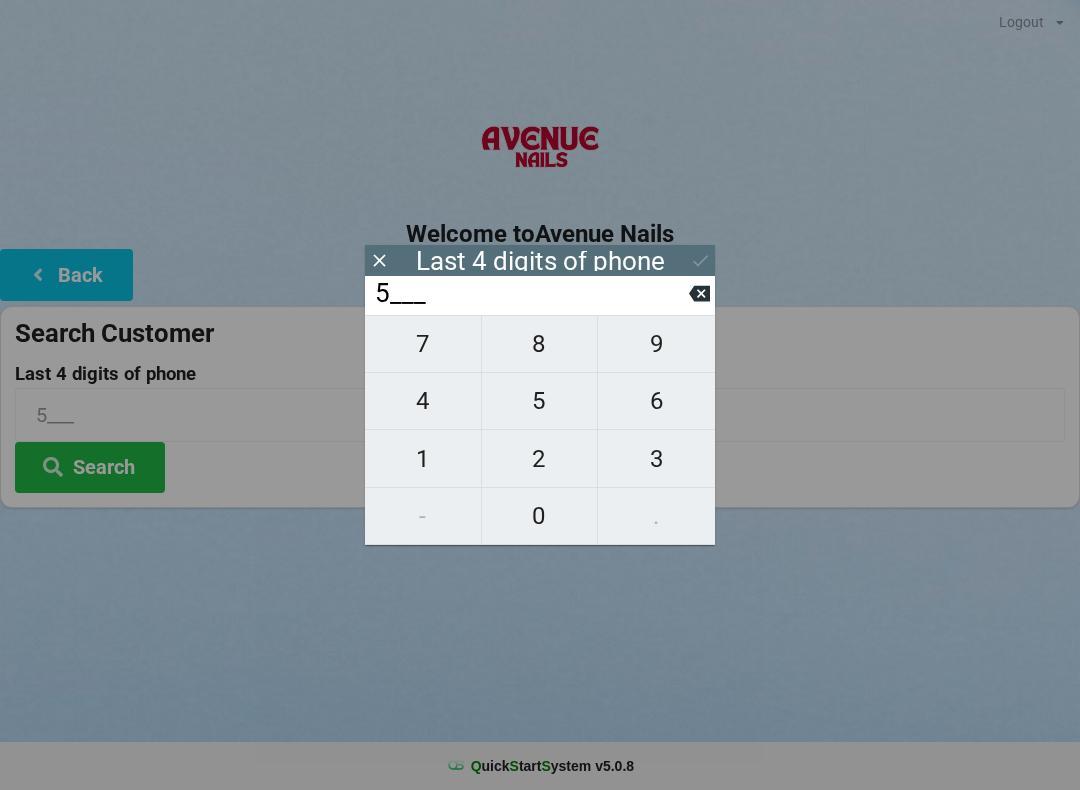 click on "4" at bounding box center (423, 401) 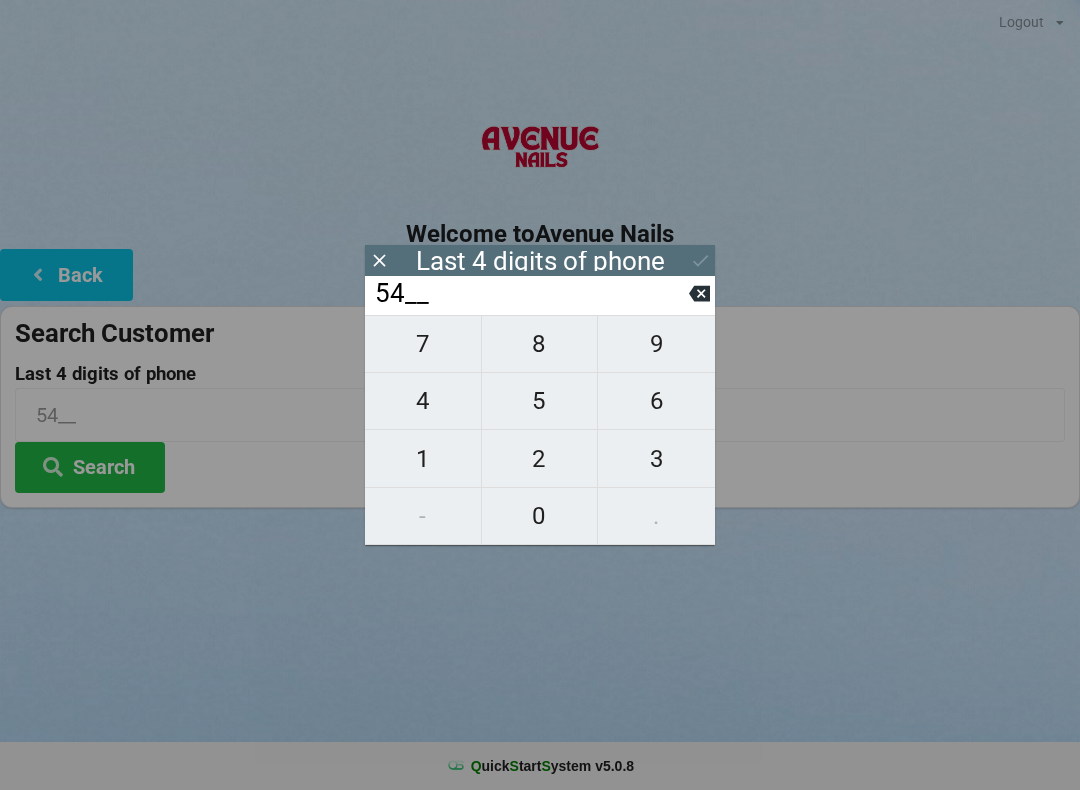 click on "2" at bounding box center (540, 459) 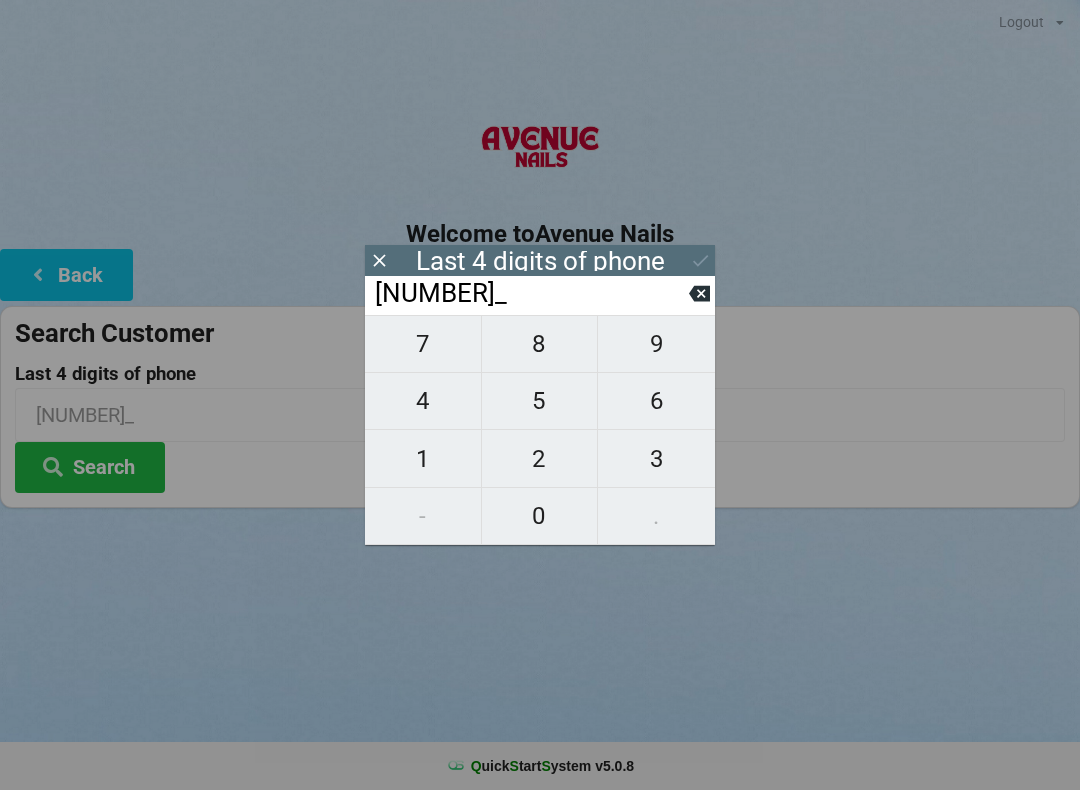 click on "7" at bounding box center (423, 344) 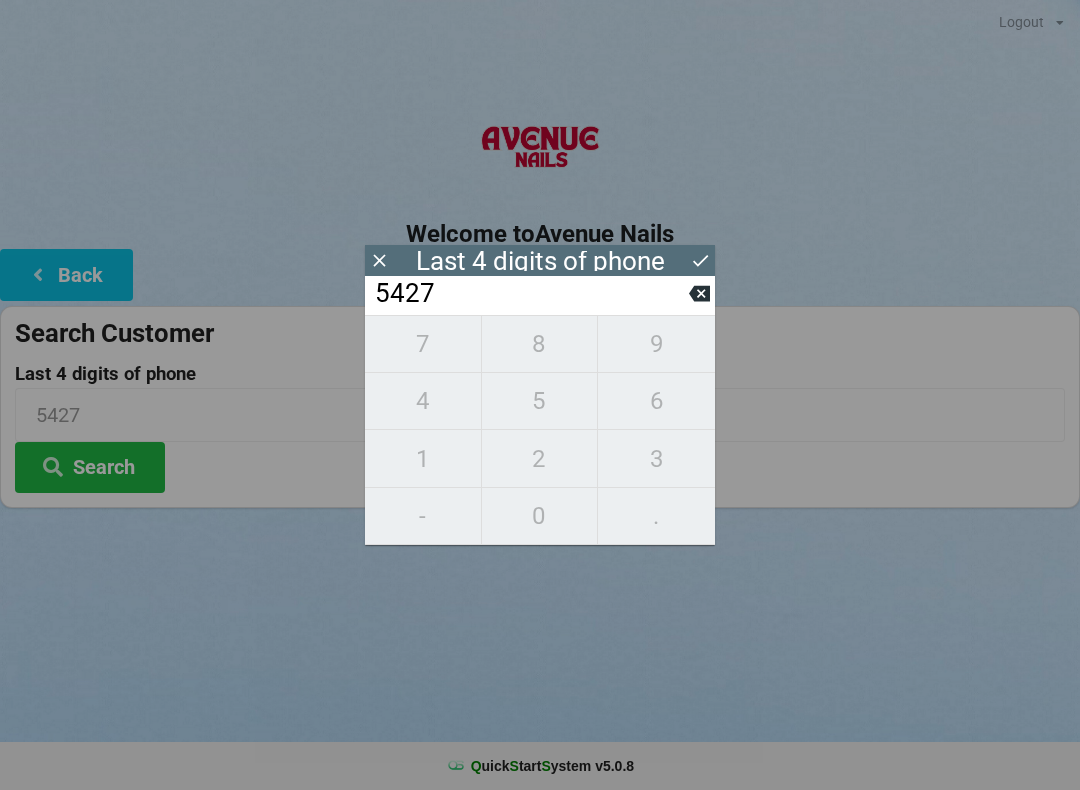 click 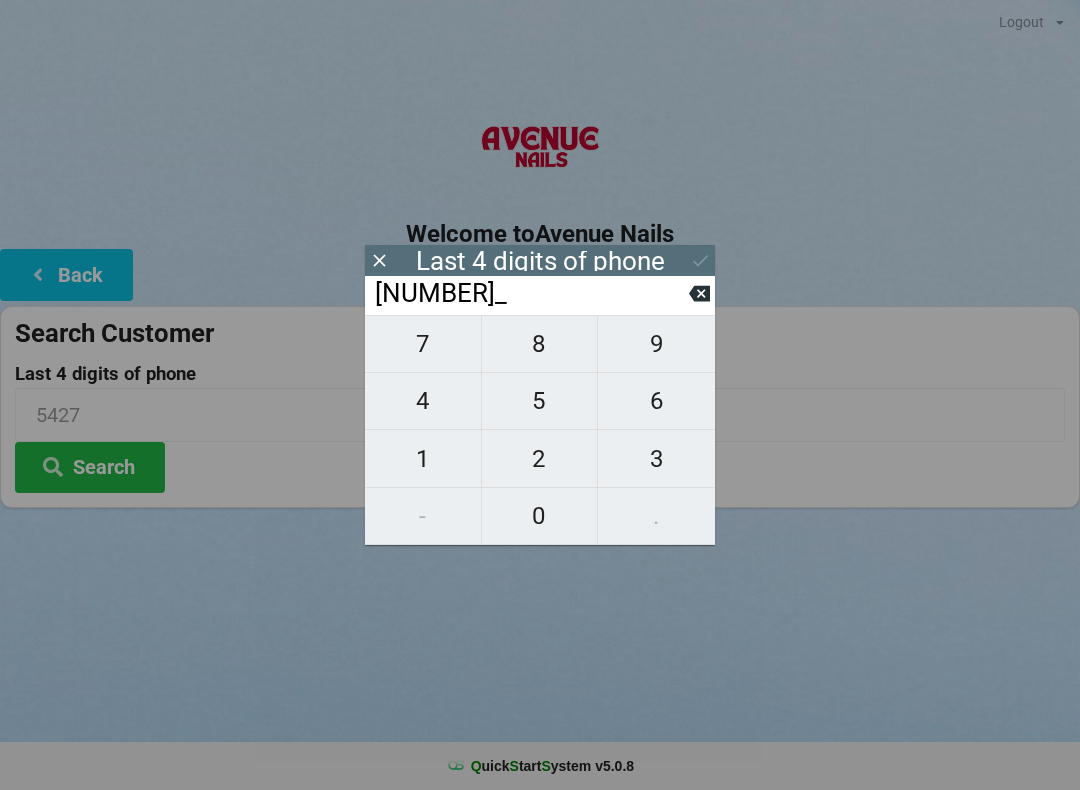 click on "7" at bounding box center [423, 344] 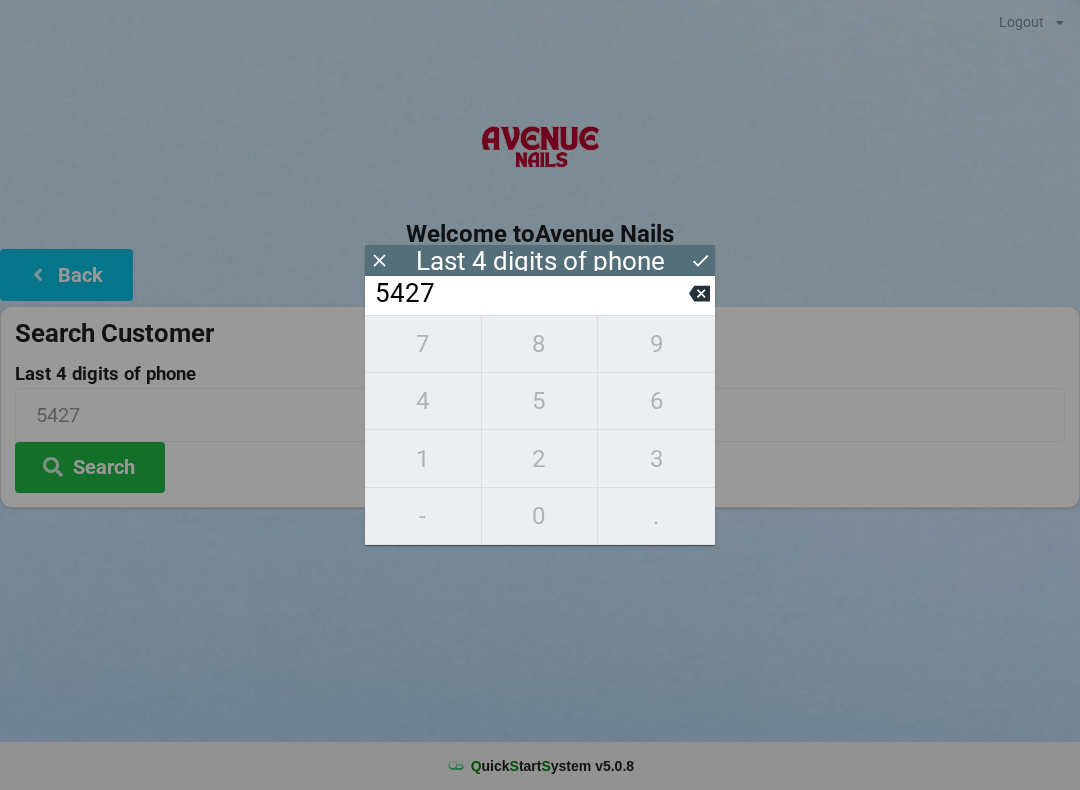 click 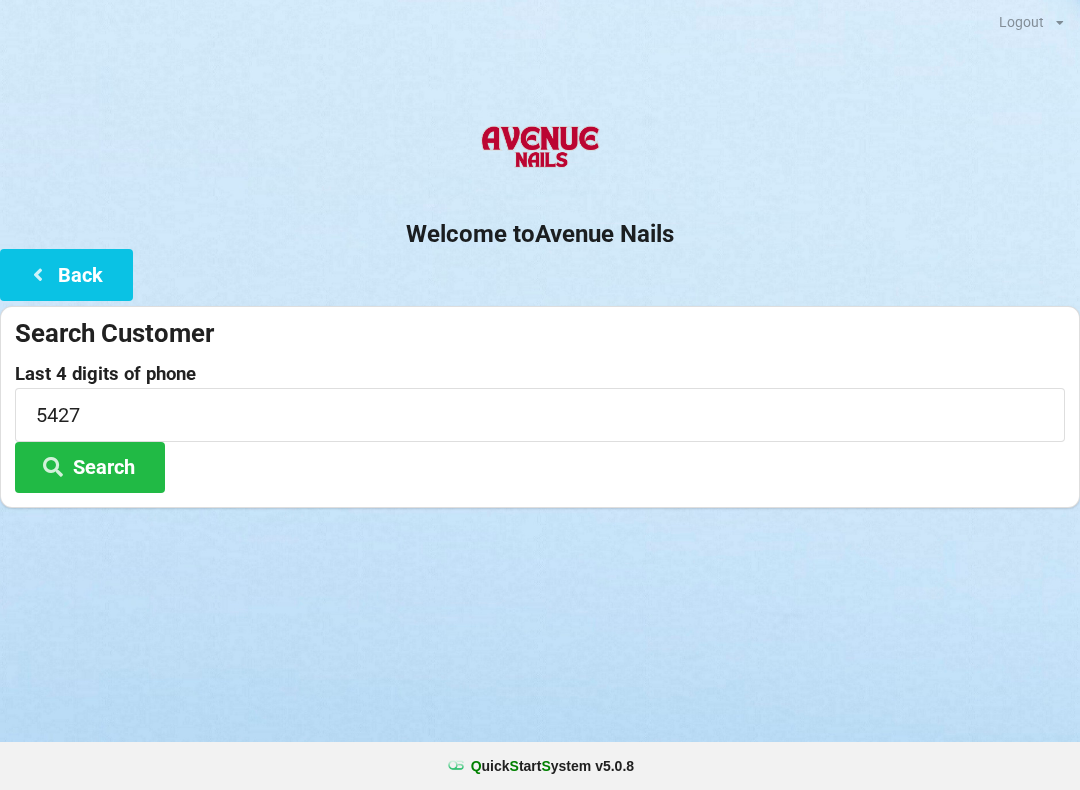 click at bounding box center (53, 465) 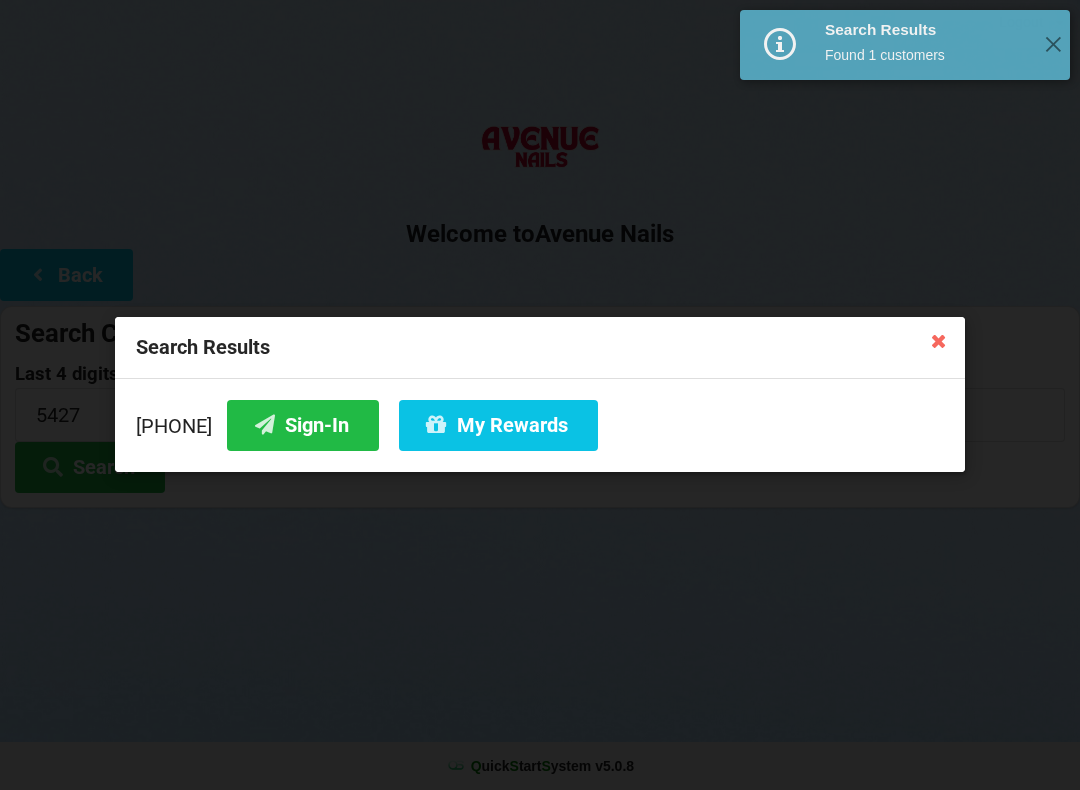 click on "Sign-In" at bounding box center (303, 425) 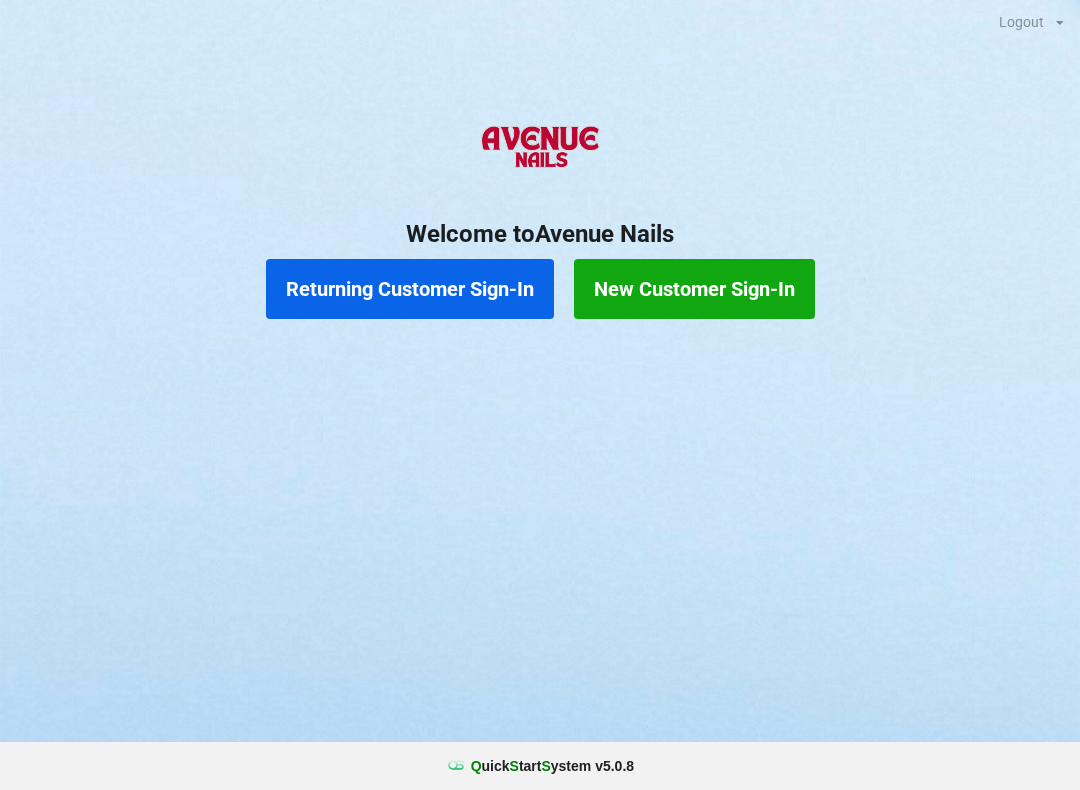 click on "Returning Customer Sign-In" at bounding box center [410, 289] 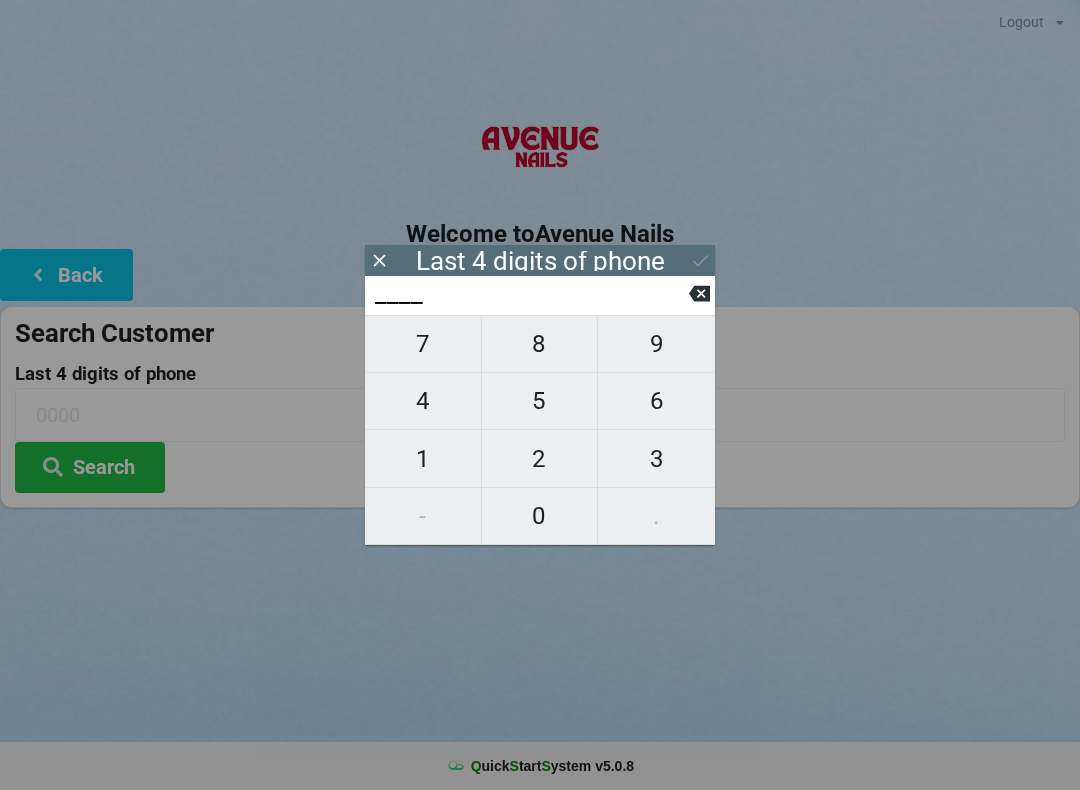 click on "1" at bounding box center [423, 459] 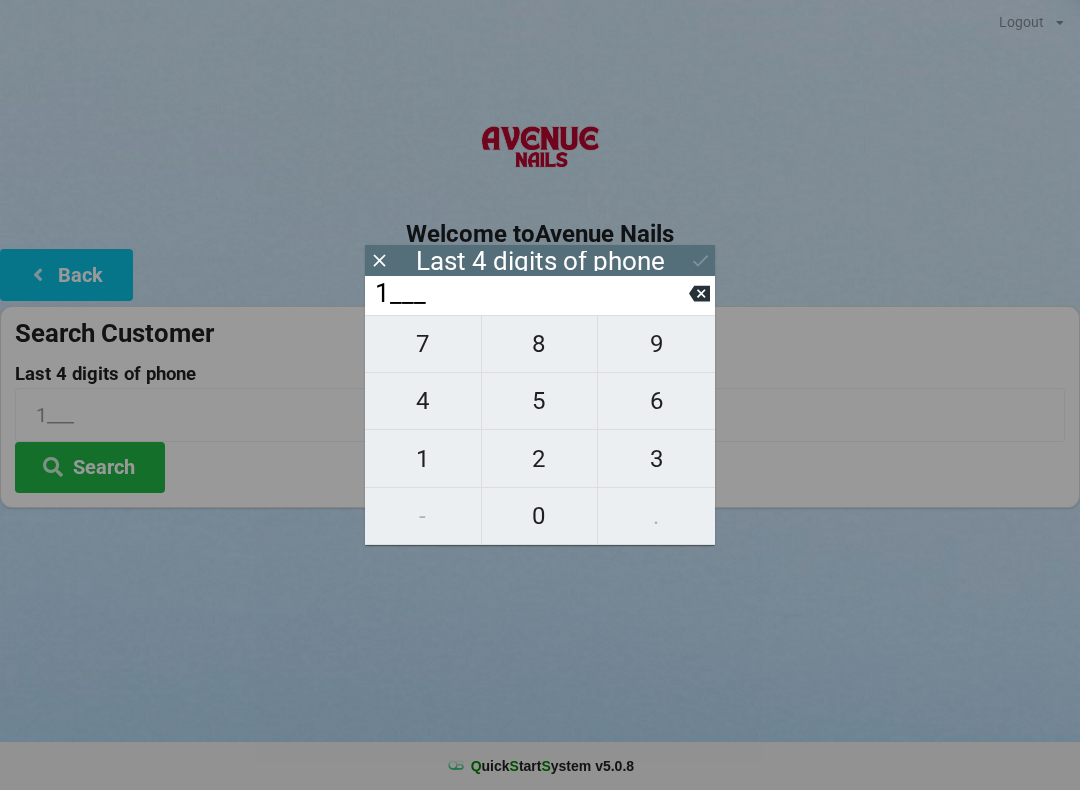 type on "1___" 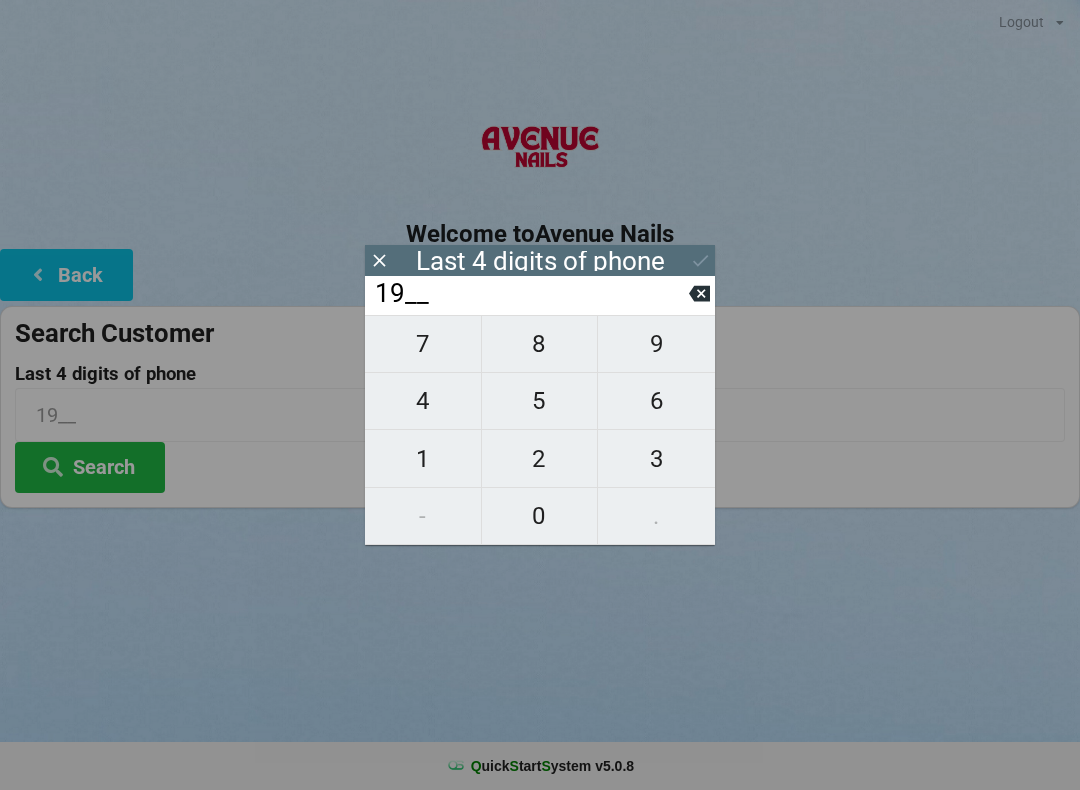click on "8" at bounding box center (540, 344) 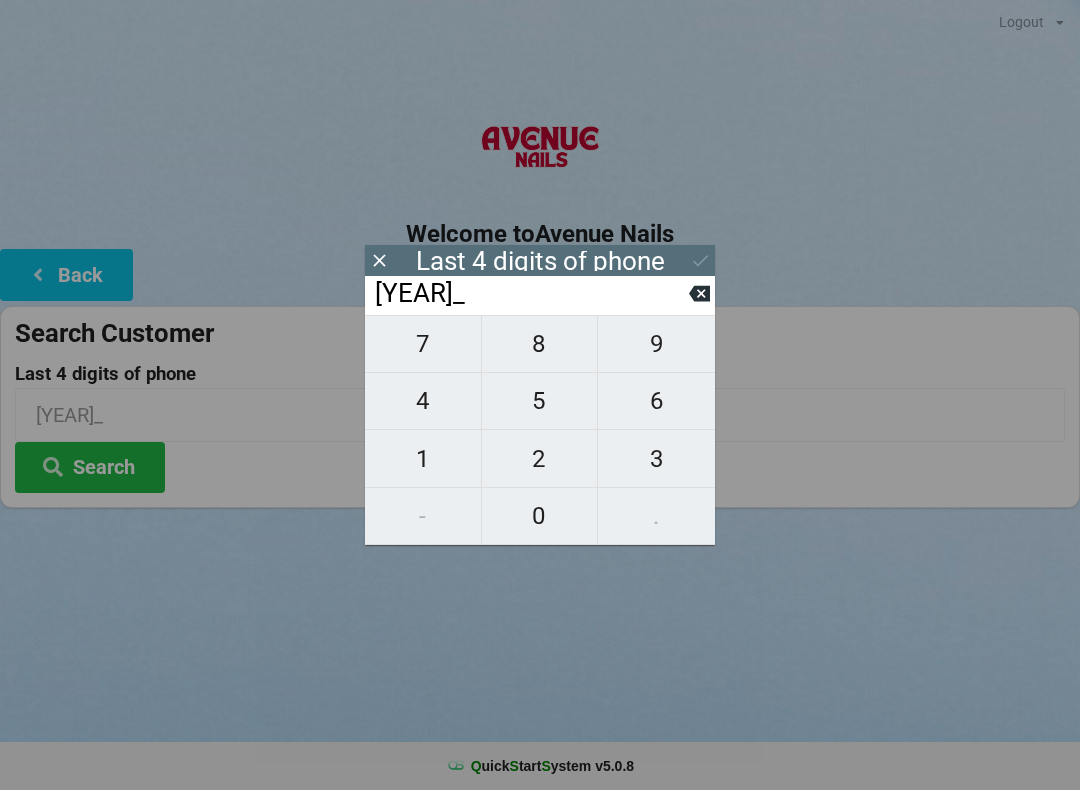 click on "6" at bounding box center (656, 401) 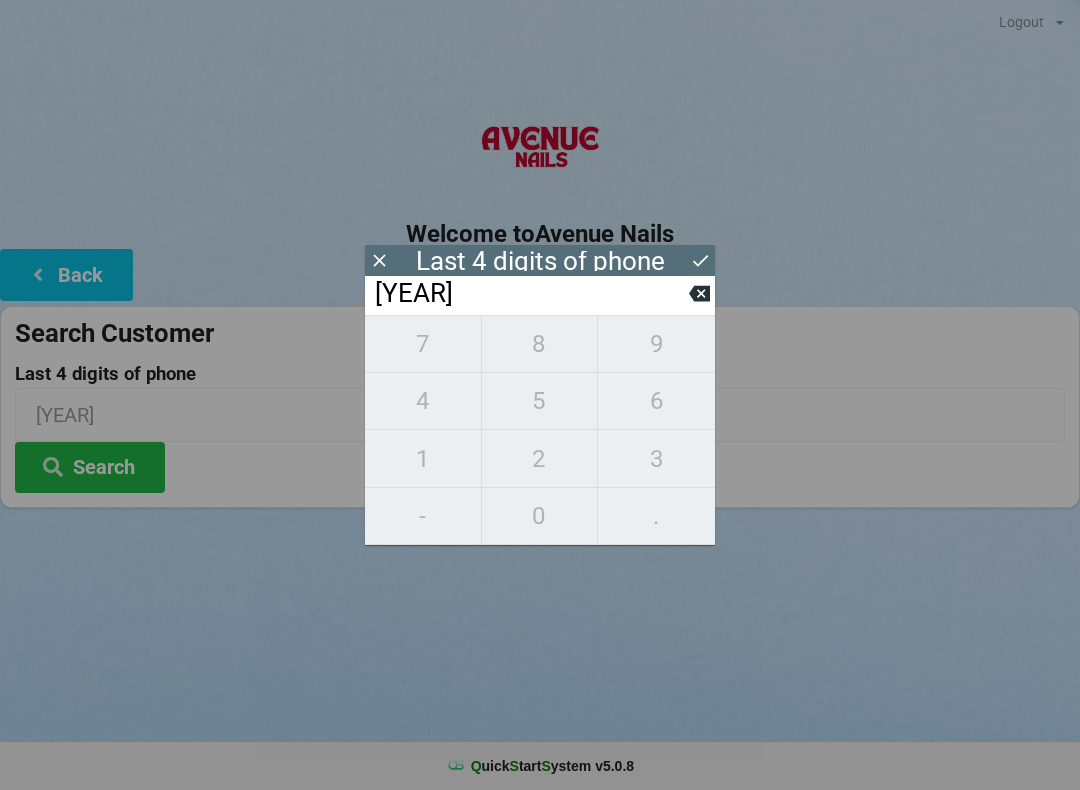 click 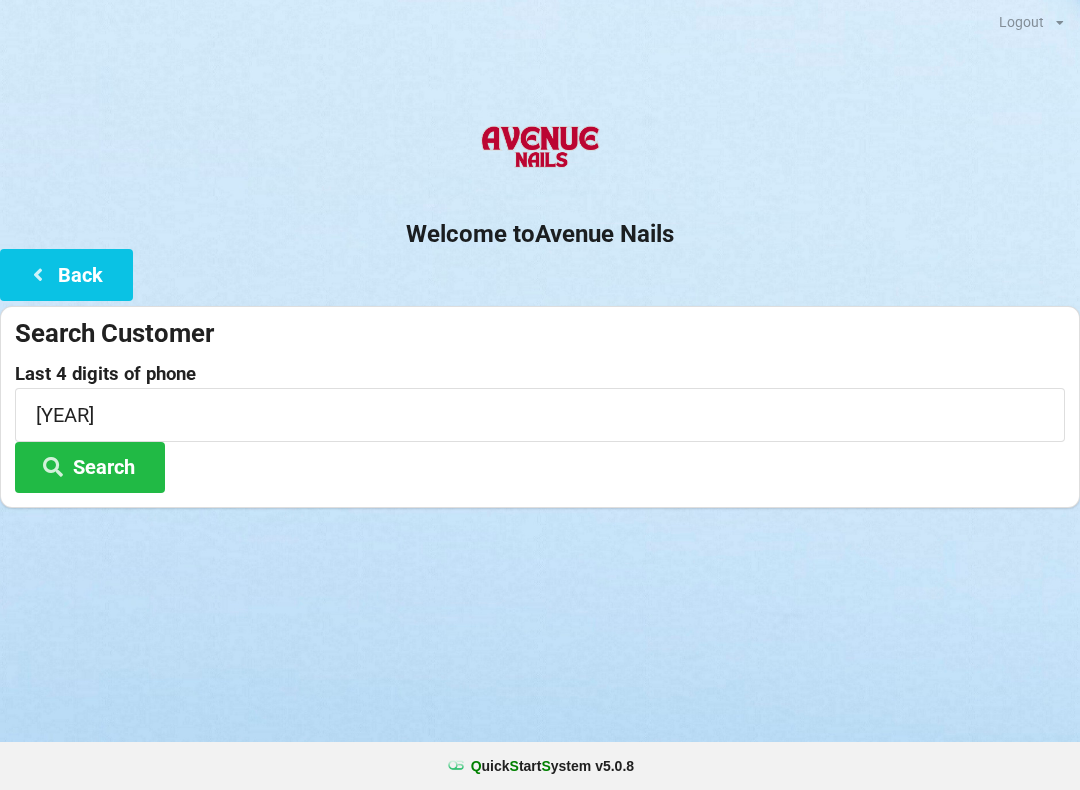 click on "Search" at bounding box center [90, 467] 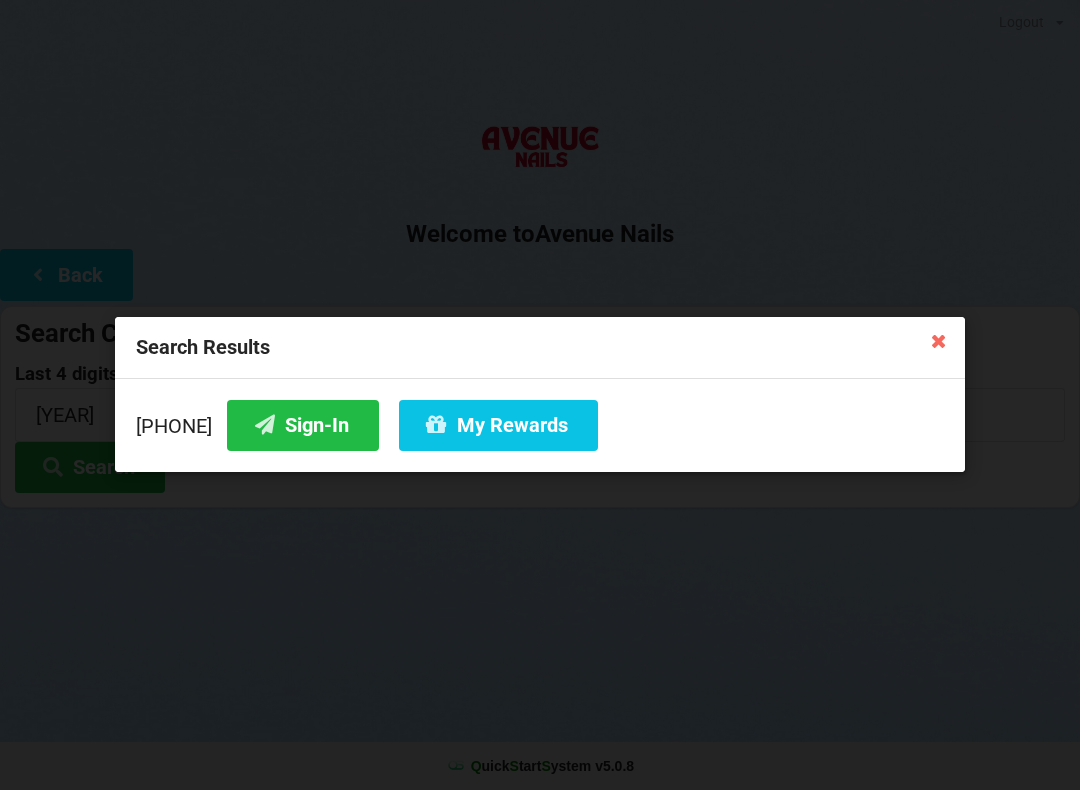 click on "Sign-In" at bounding box center [303, 425] 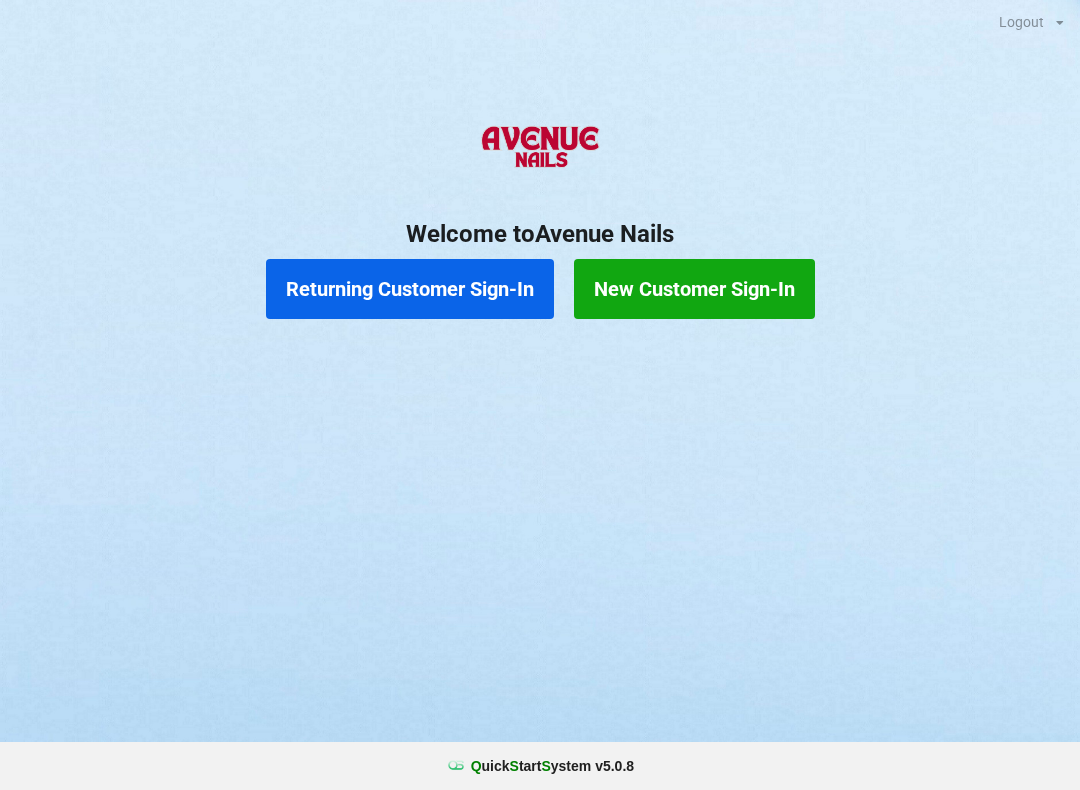 click on "Returning Customer Sign-In" at bounding box center [410, 289] 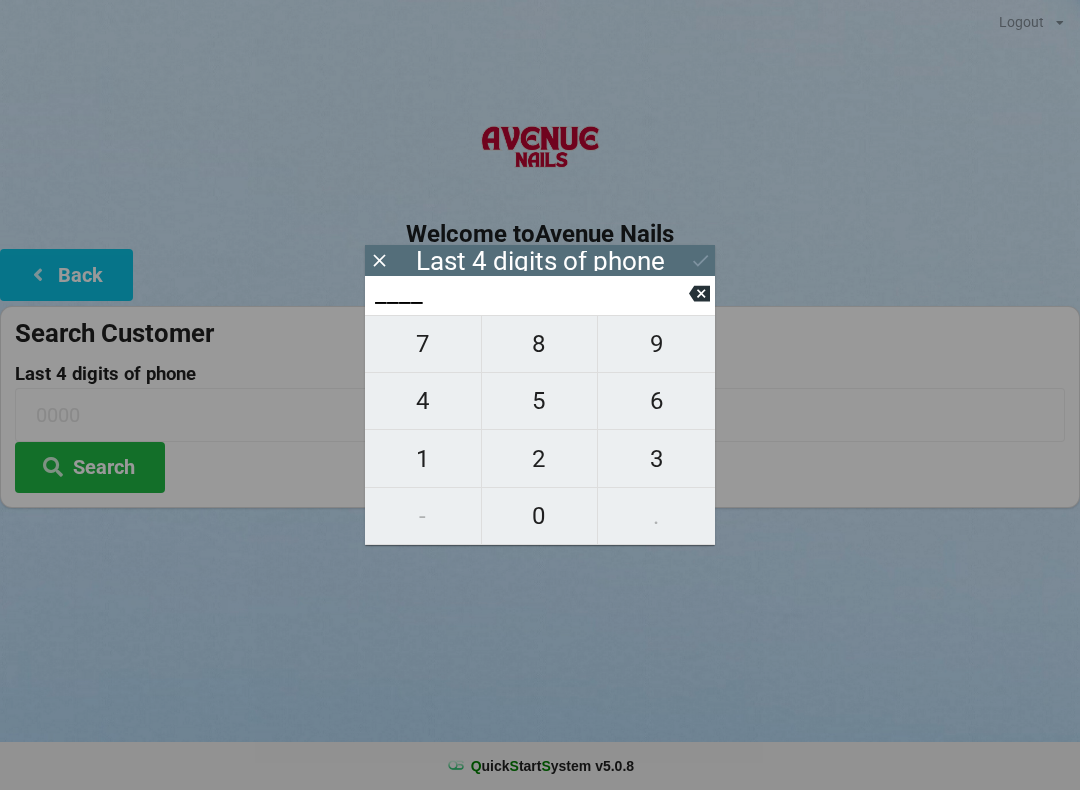 click on "1" at bounding box center (423, 459) 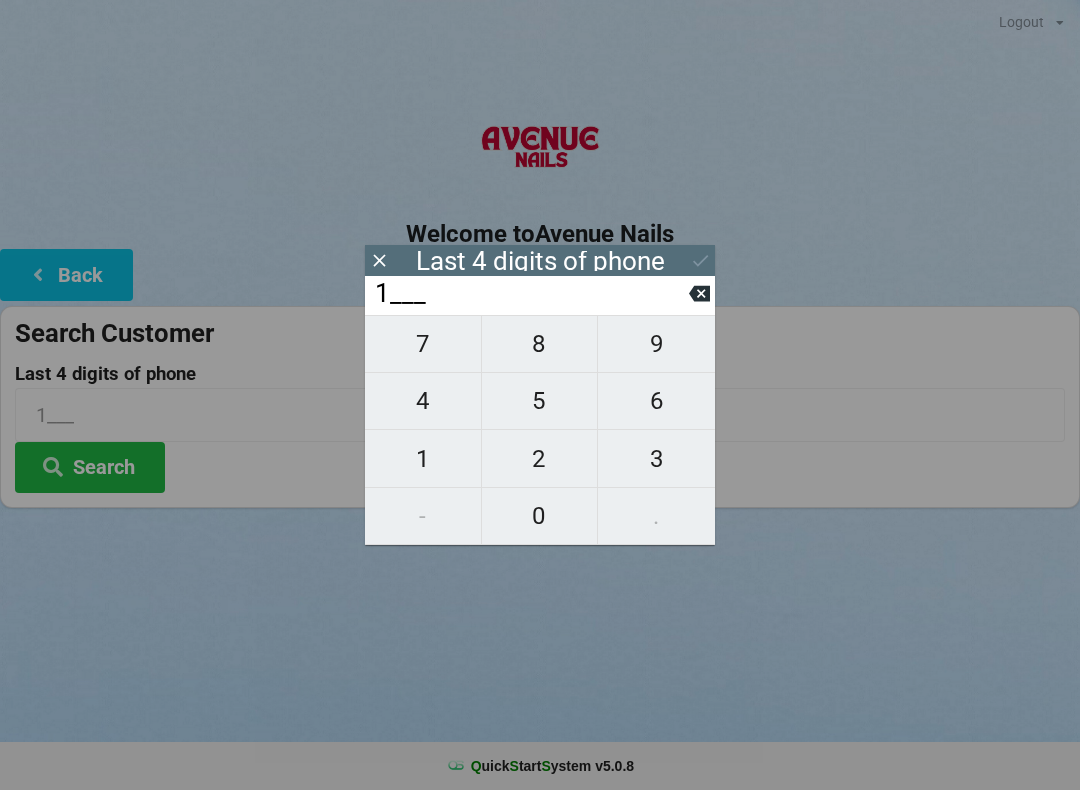 click on "1___" at bounding box center (540, 295) 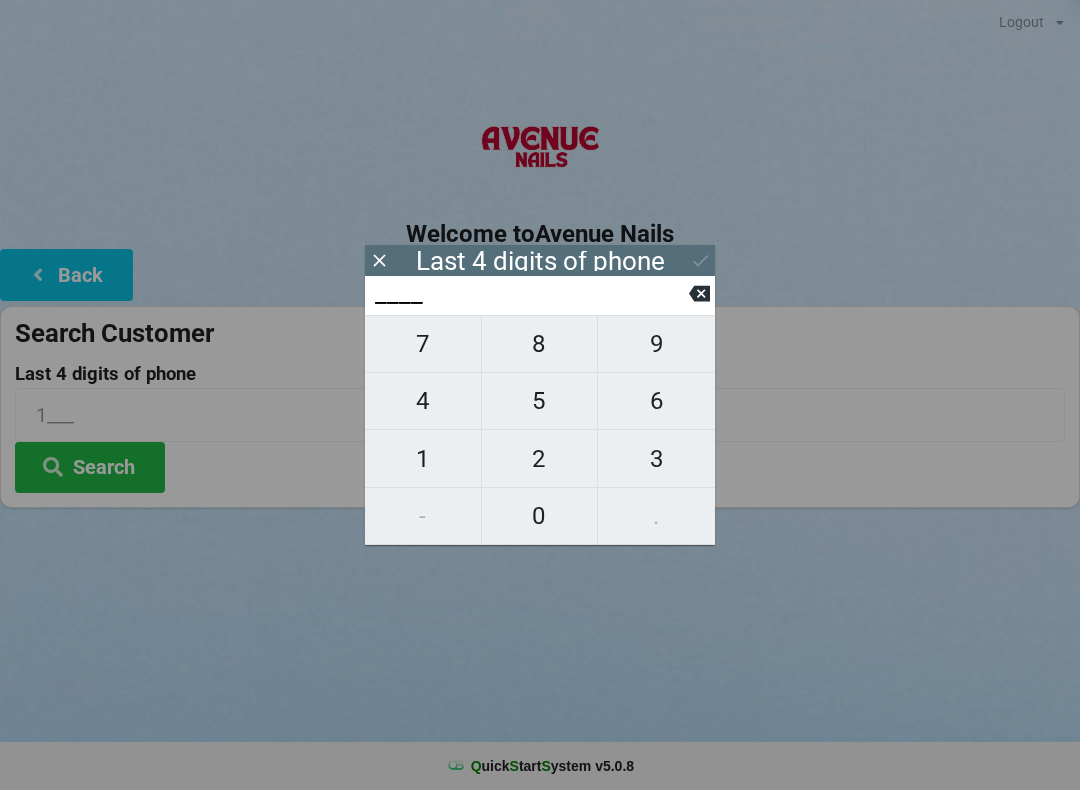 click on "7" at bounding box center (423, 344) 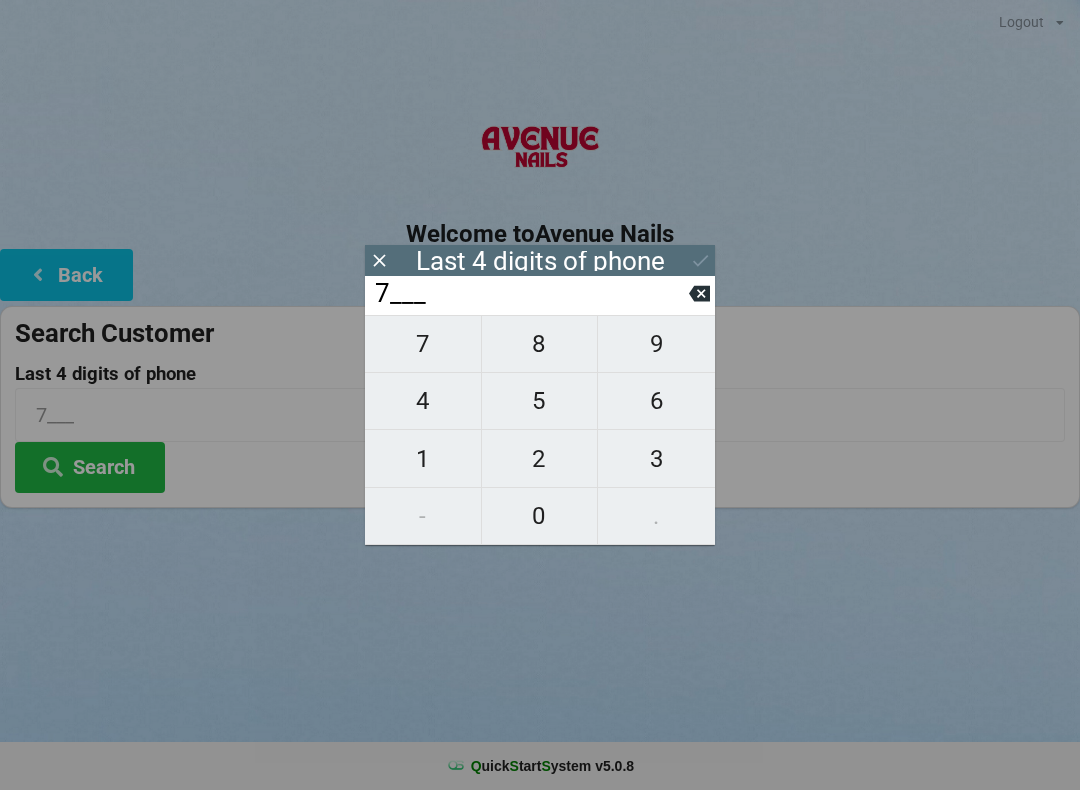 click on "0" at bounding box center (540, 516) 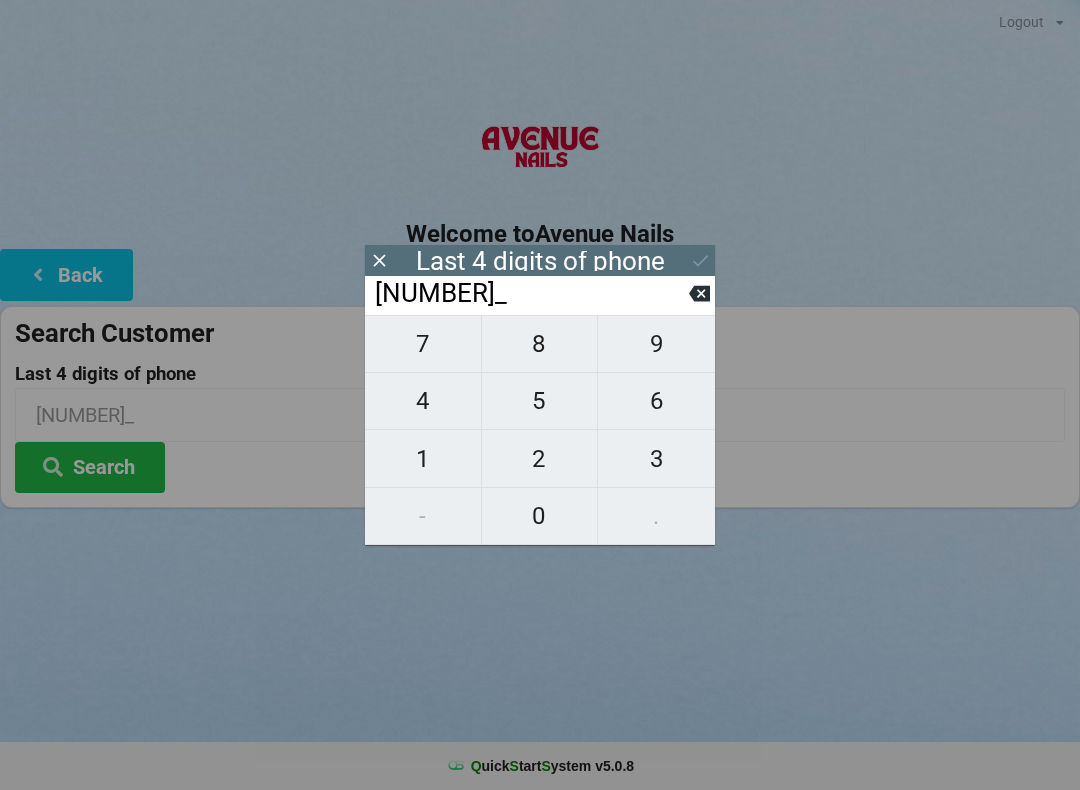 click on "8" at bounding box center [540, 344] 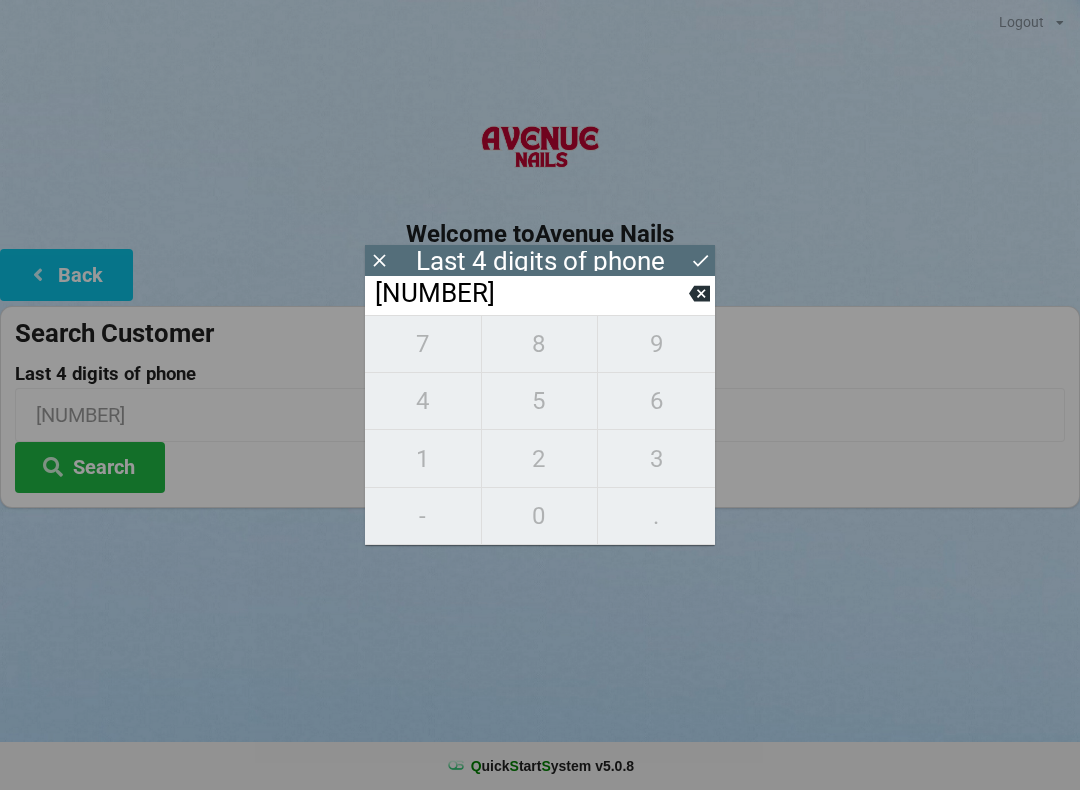 click 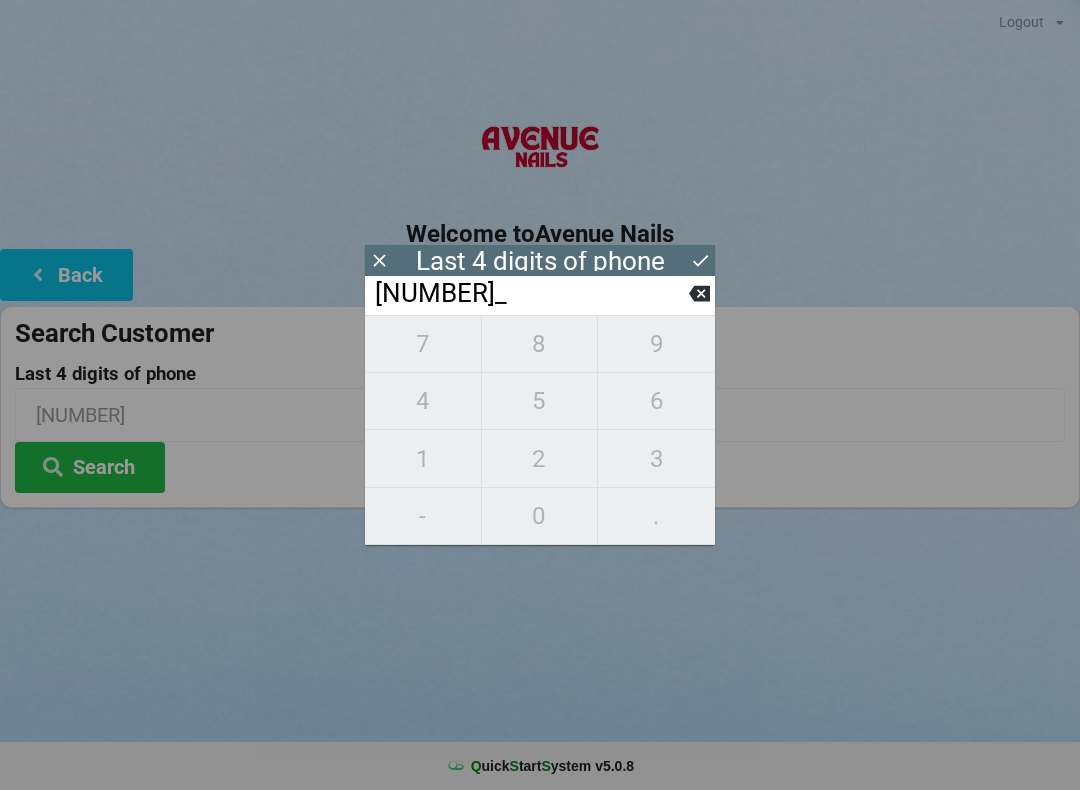 click 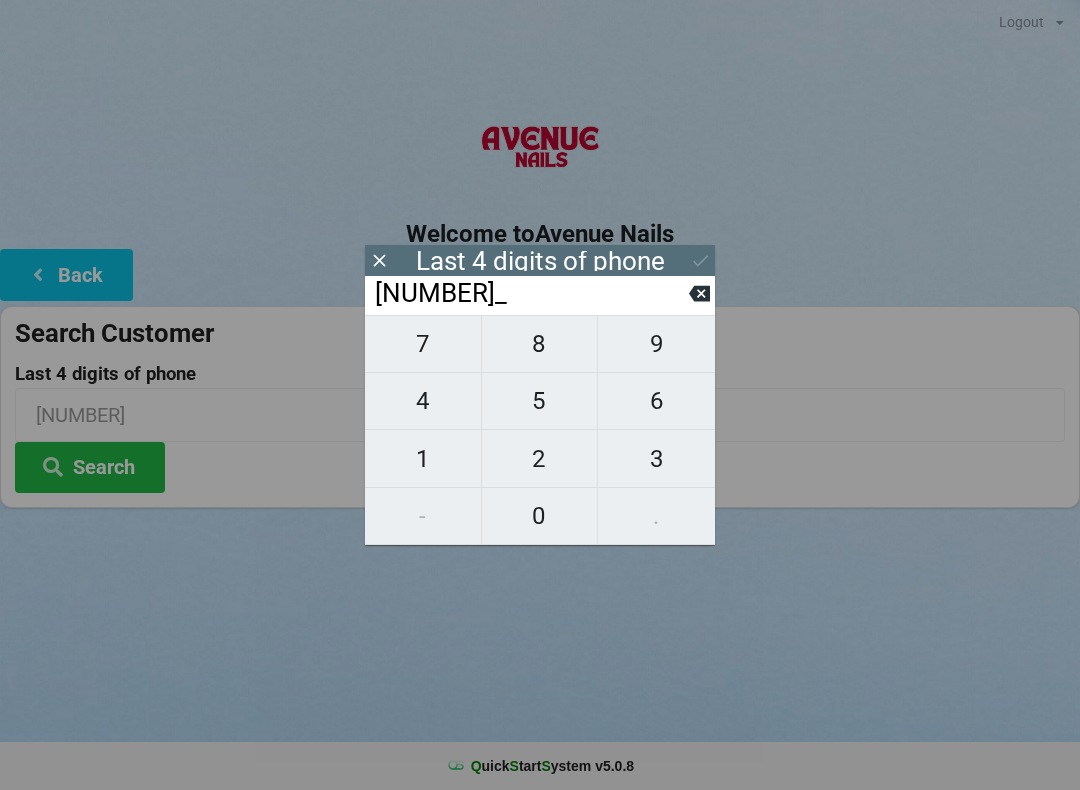 click 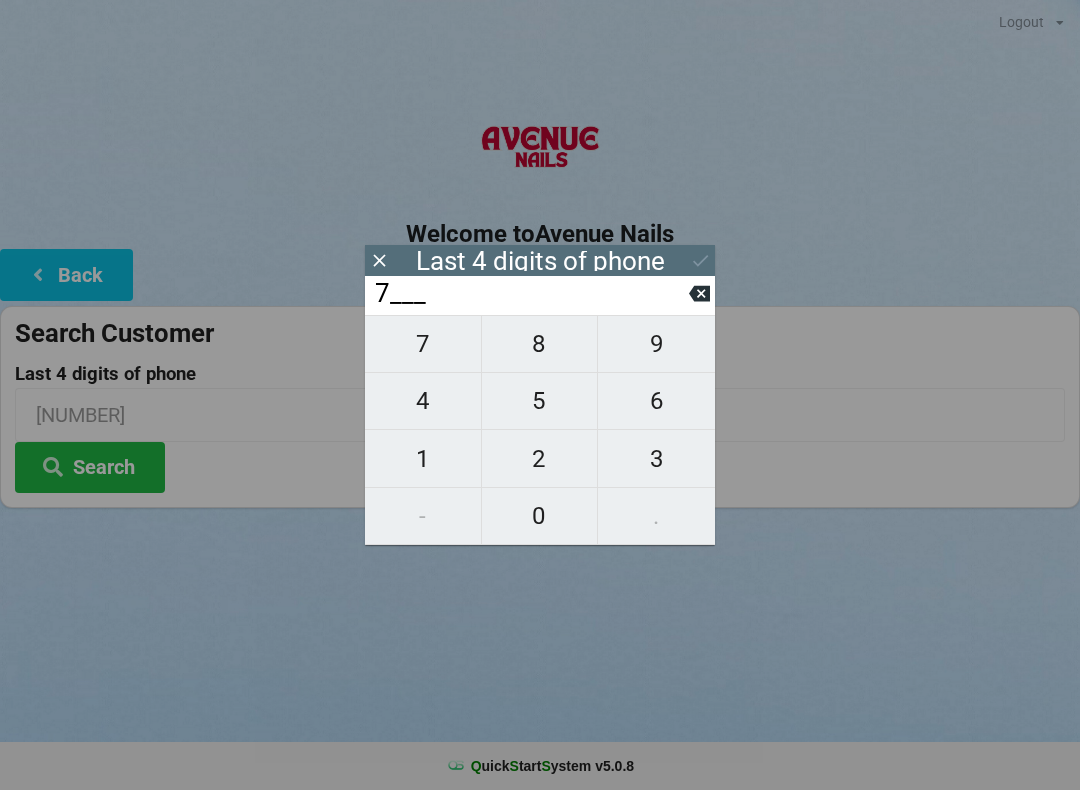click 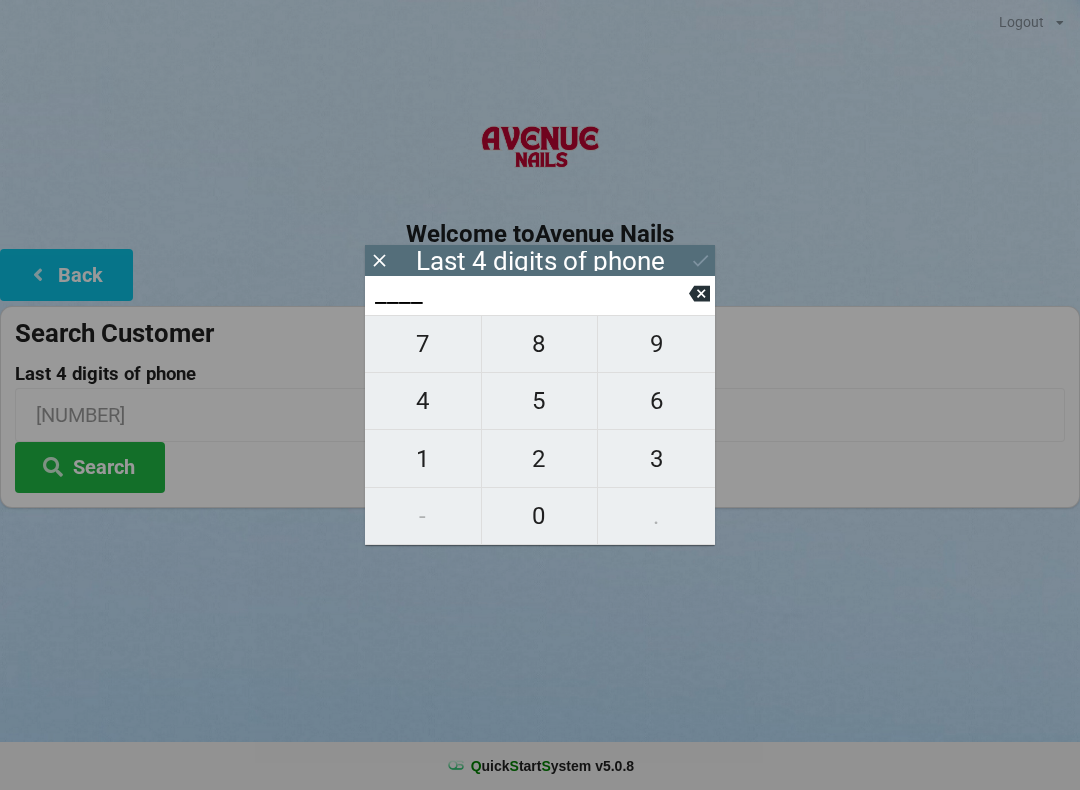 click on "4" at bounding box center [423, 401] 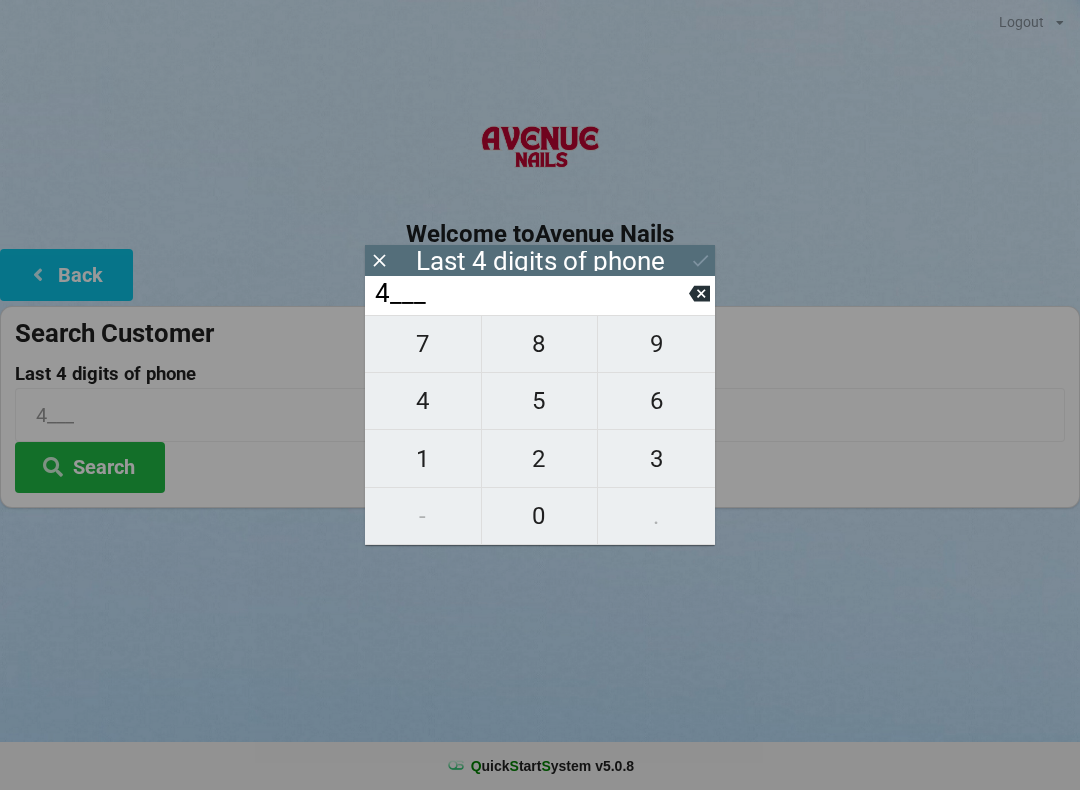 click on "3" at bounding box center [656, 459] 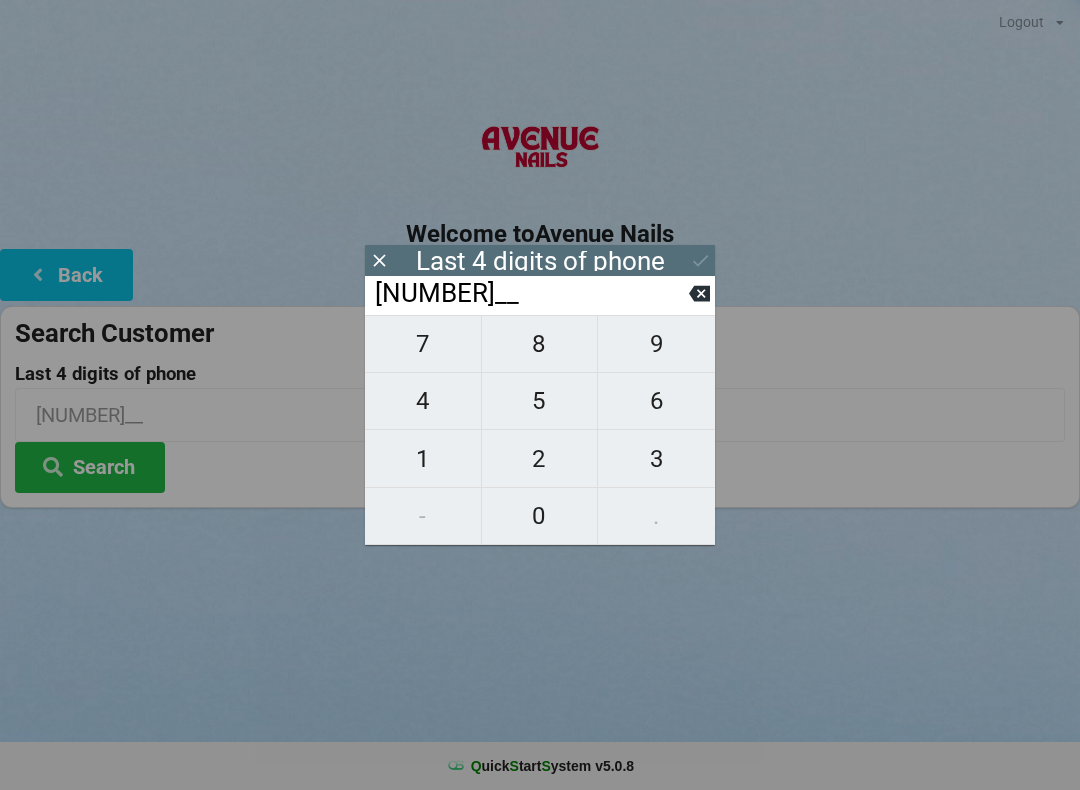 click on "6" at bounding box center (656, 401) 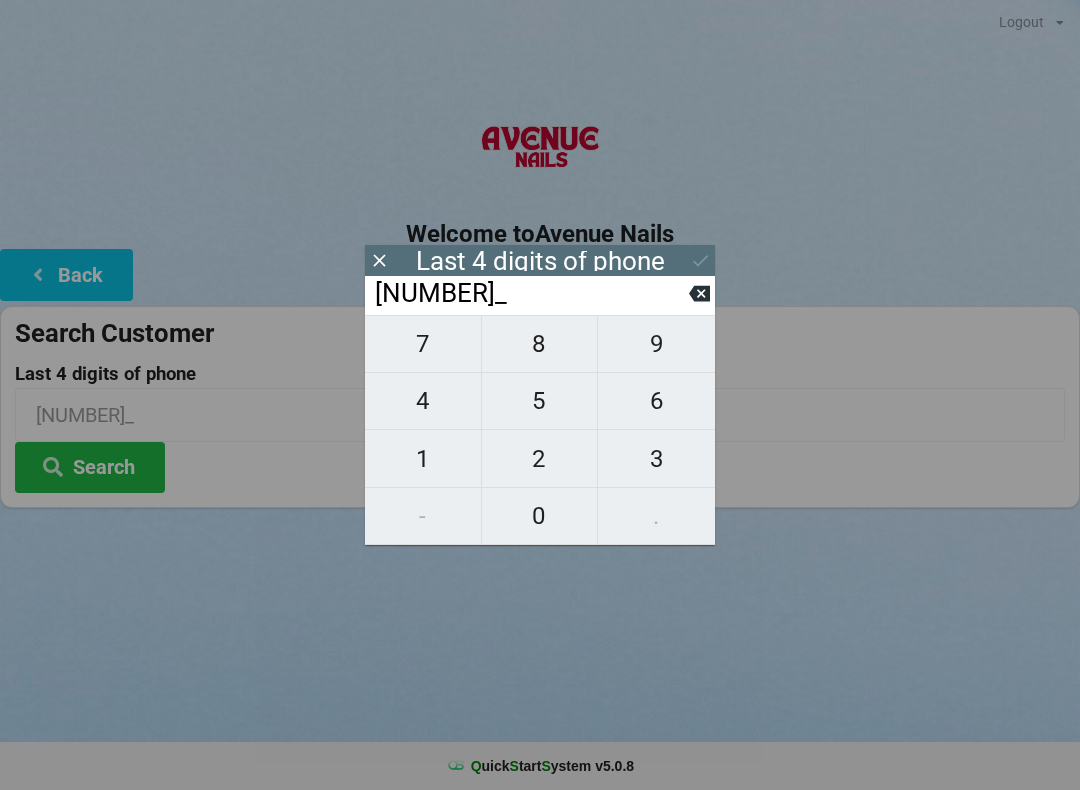 click on "7" at bounding box center (423, 344) 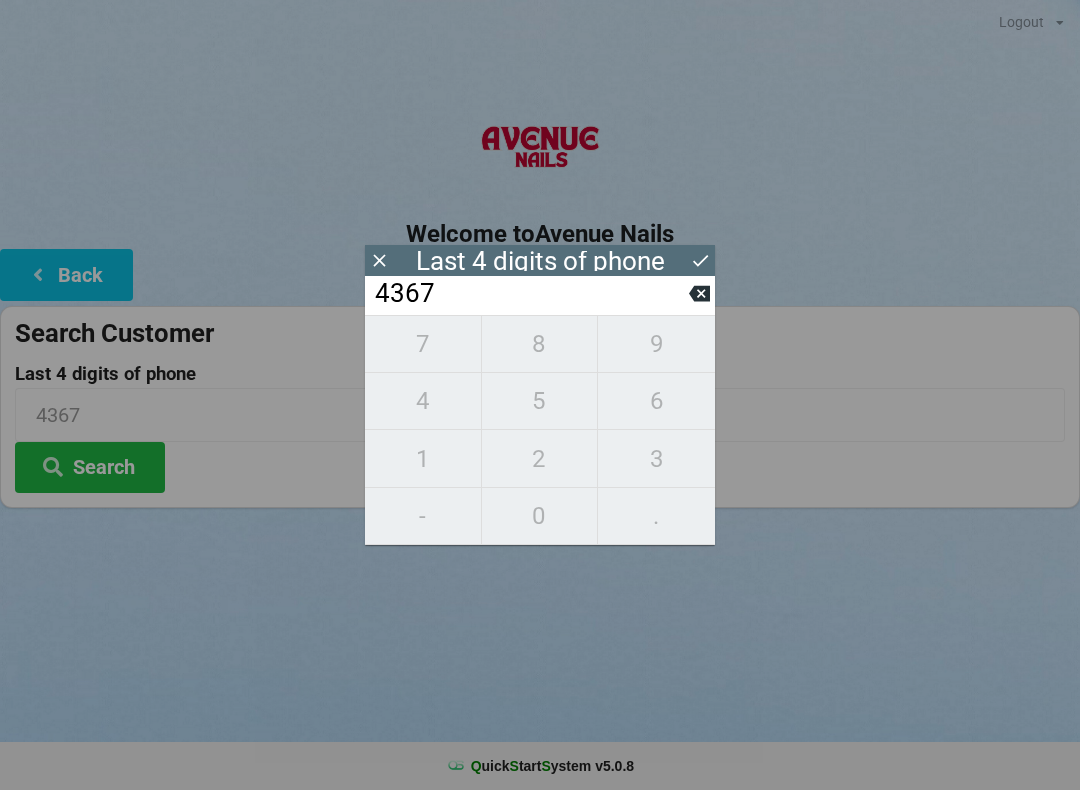 click 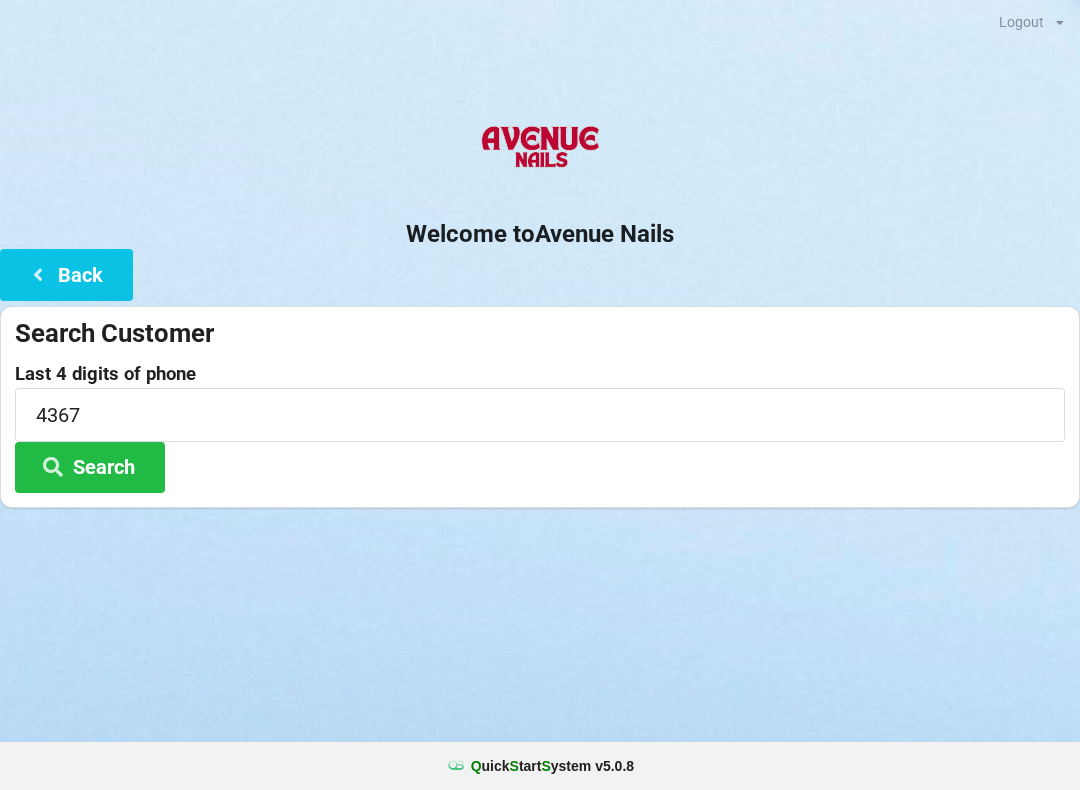 click on "Search" at bounding box center [90, 467] 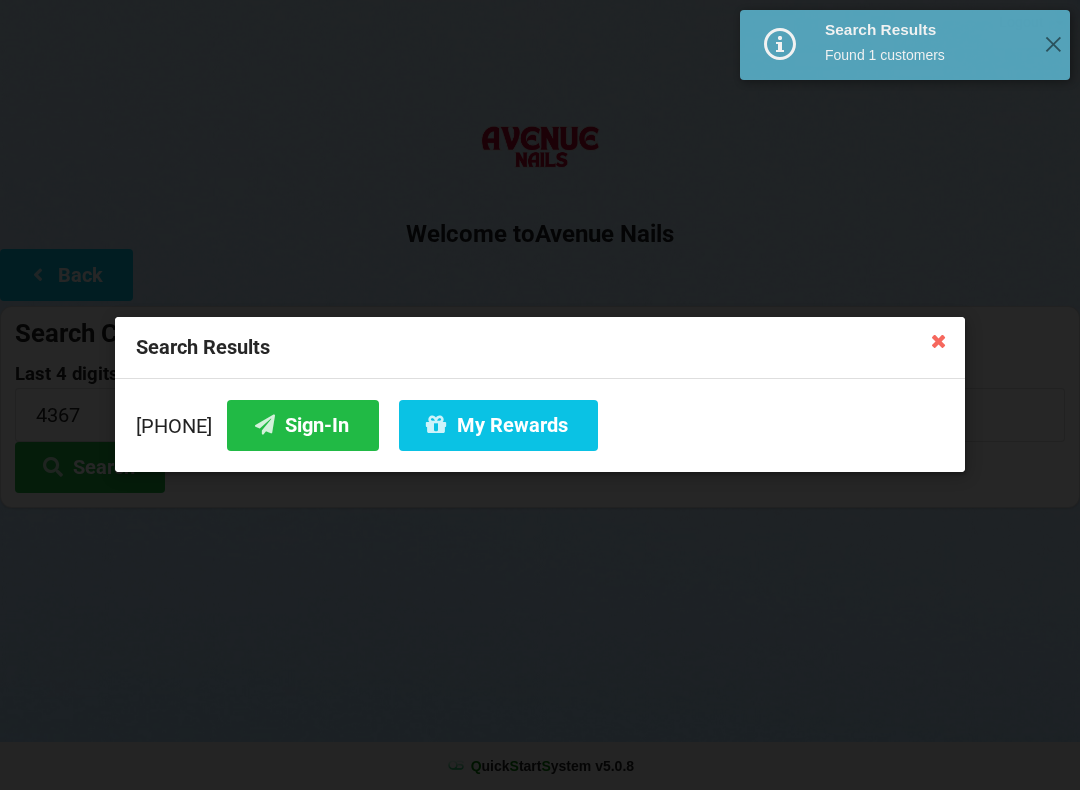 click on "Sign-In" at bounding box center [303, 425] 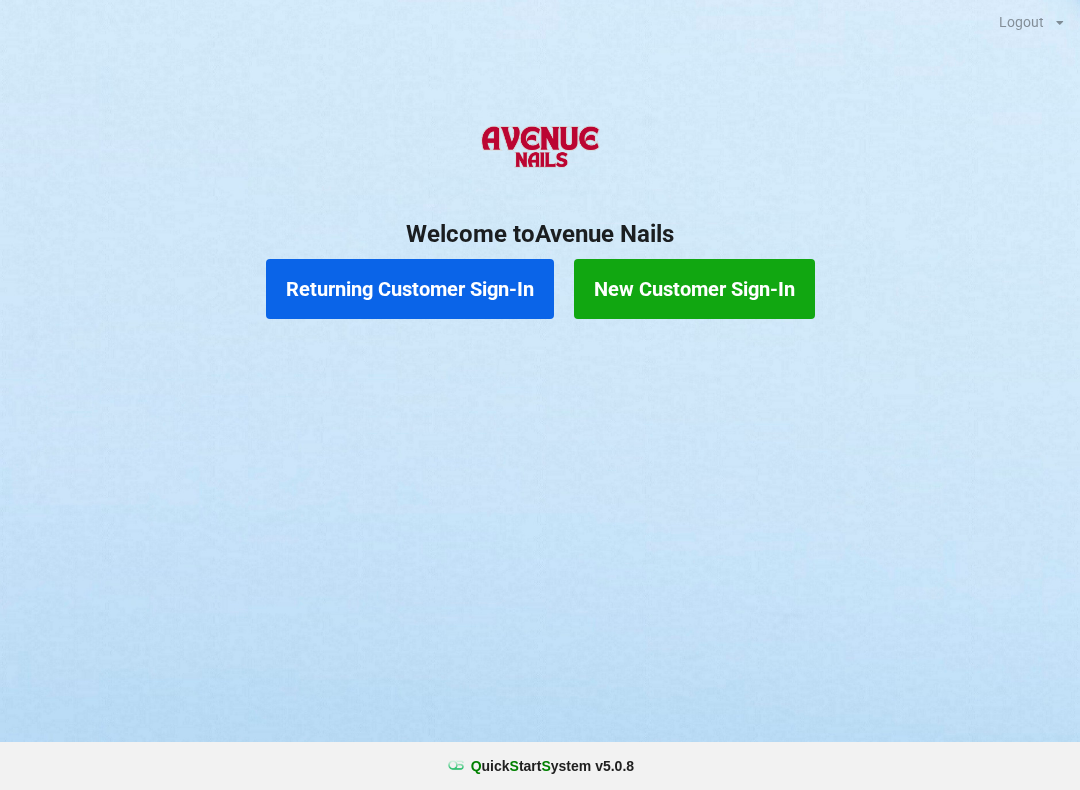 click on "Returning Customer Sign-In" at bounding box center (410, 289) 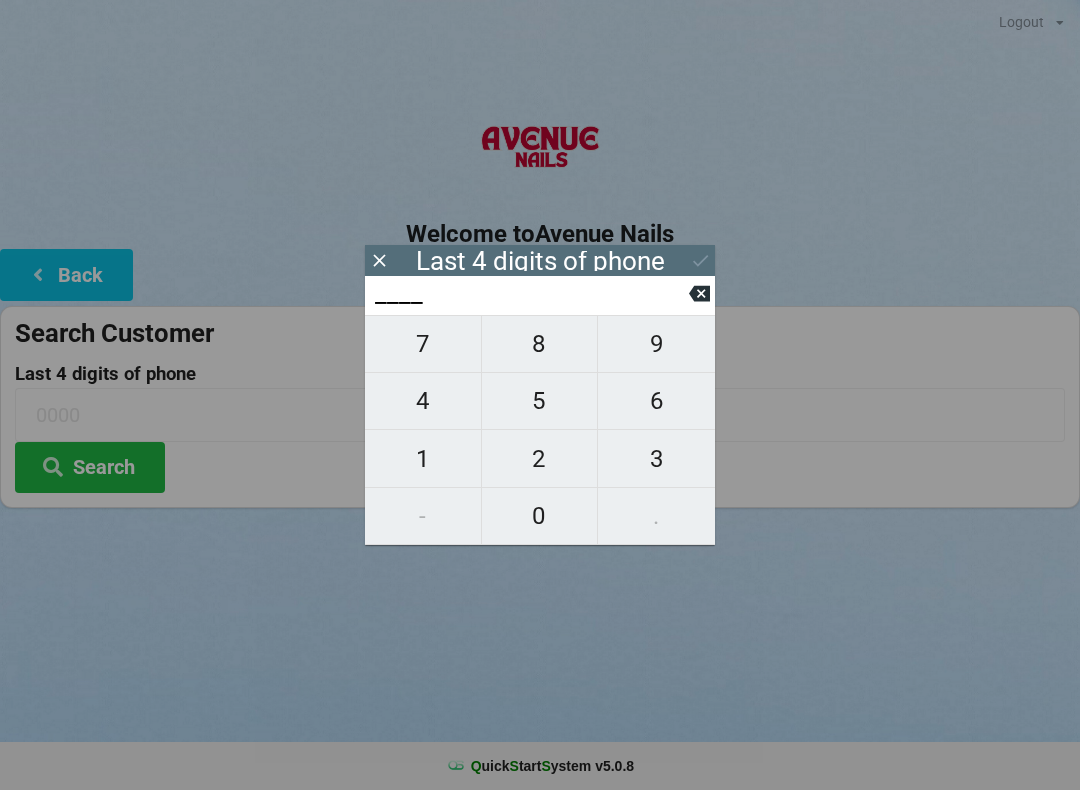click on "4" at bounding box center (423, 401) 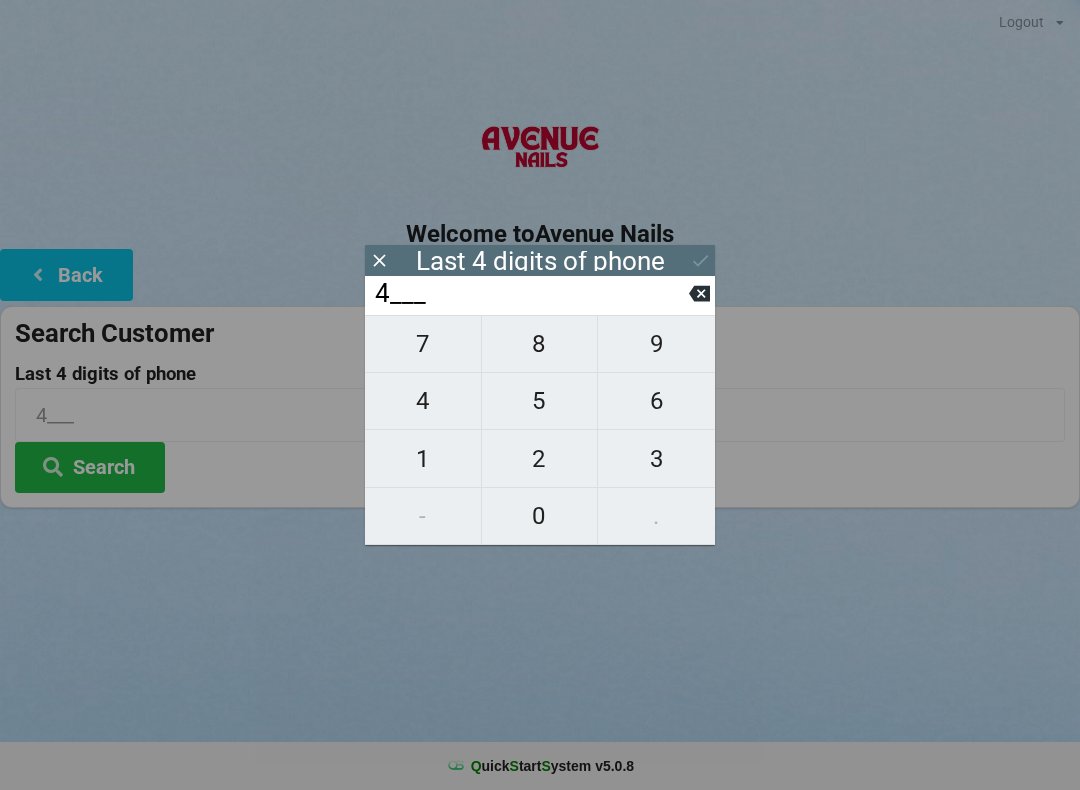 click on "4___" at bounding box center [531, 294] 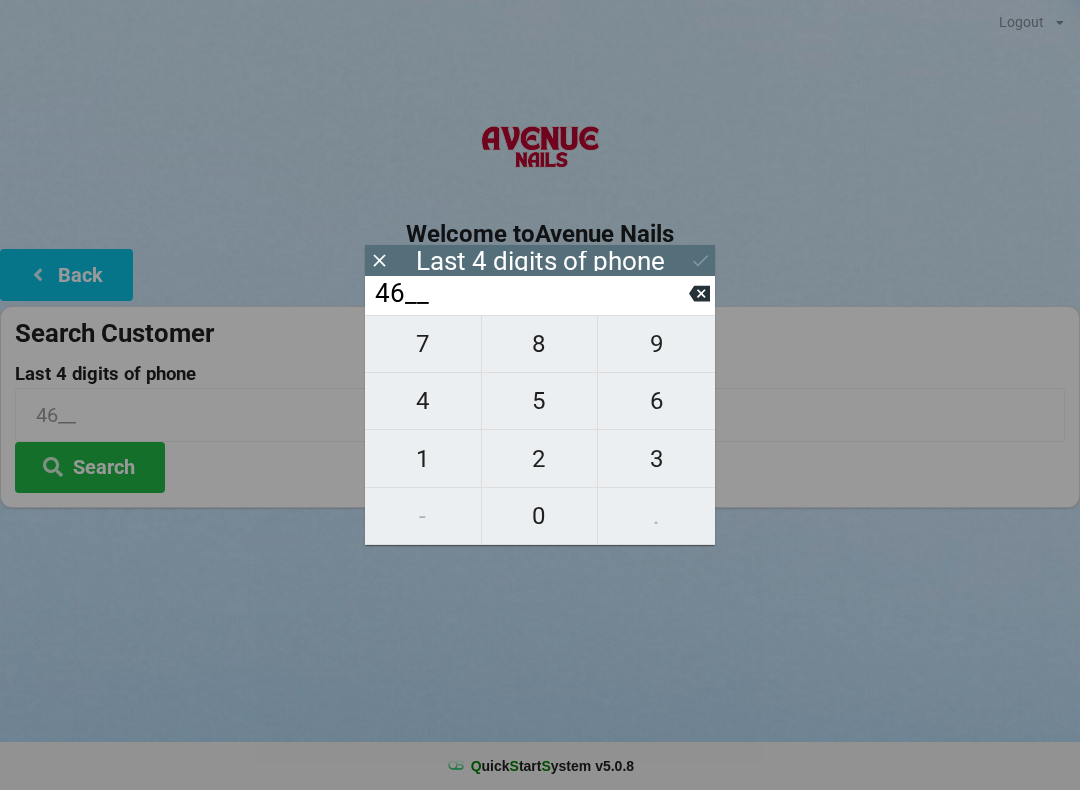 click at bounding box center (699, 293) 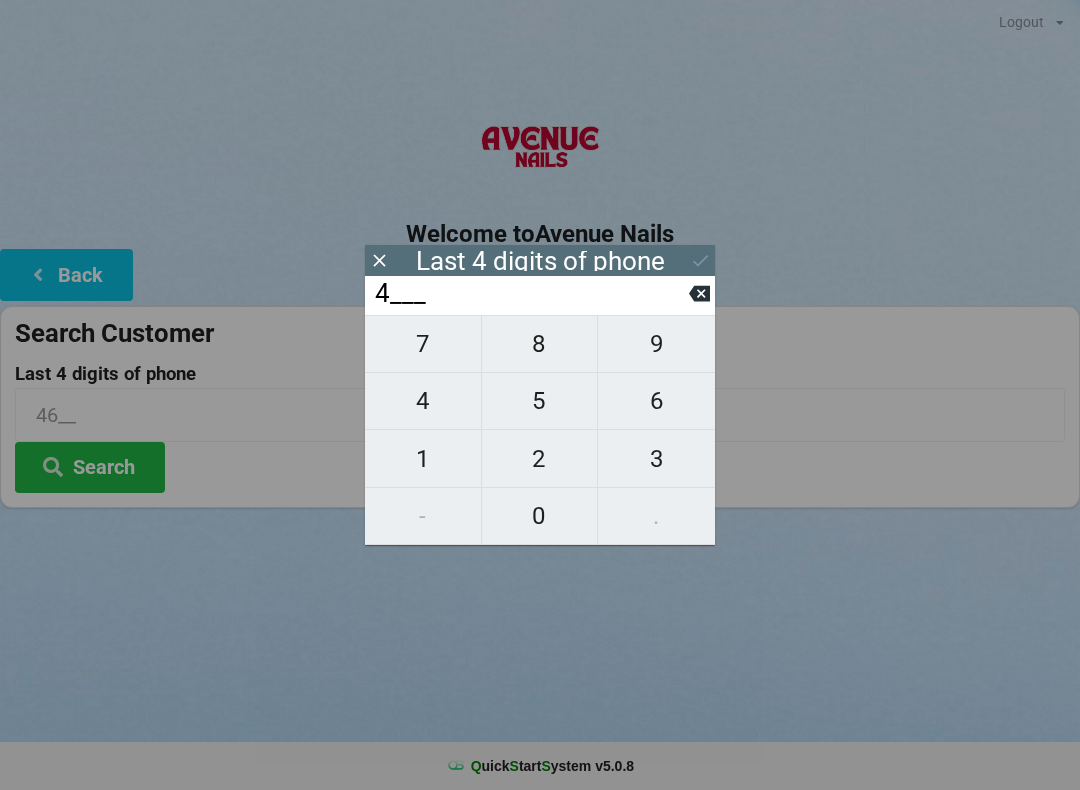 click on "9" at bounding box center (656, 344) 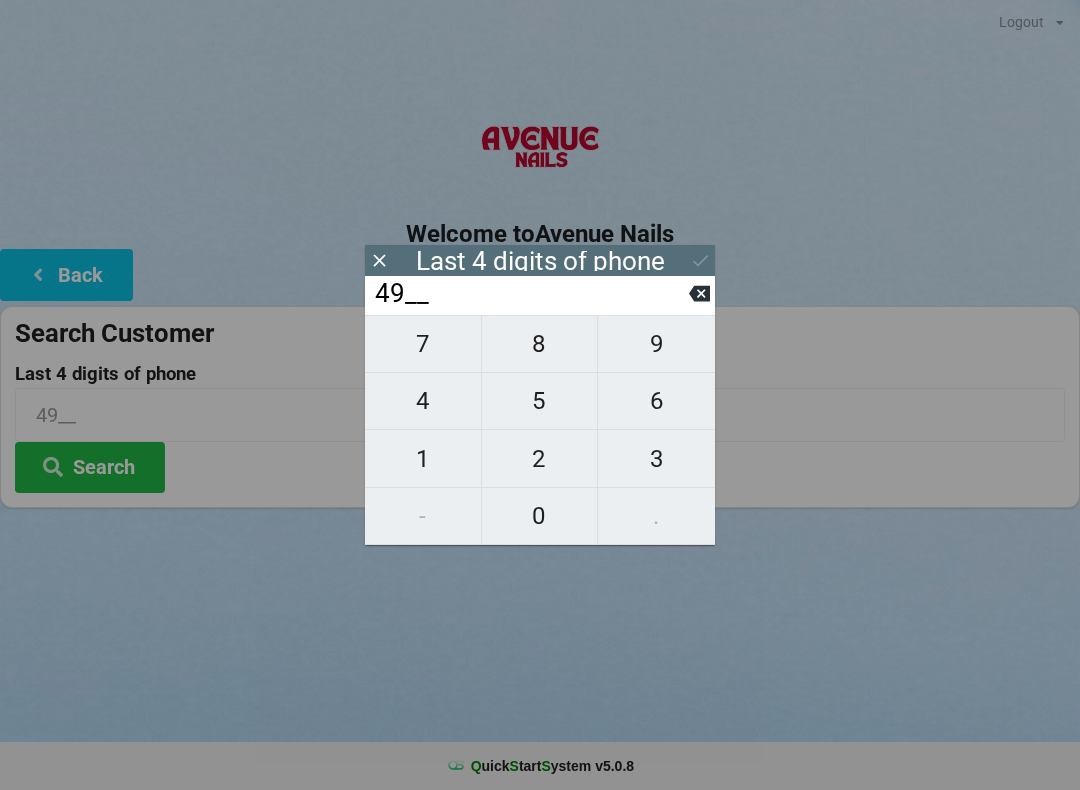 click 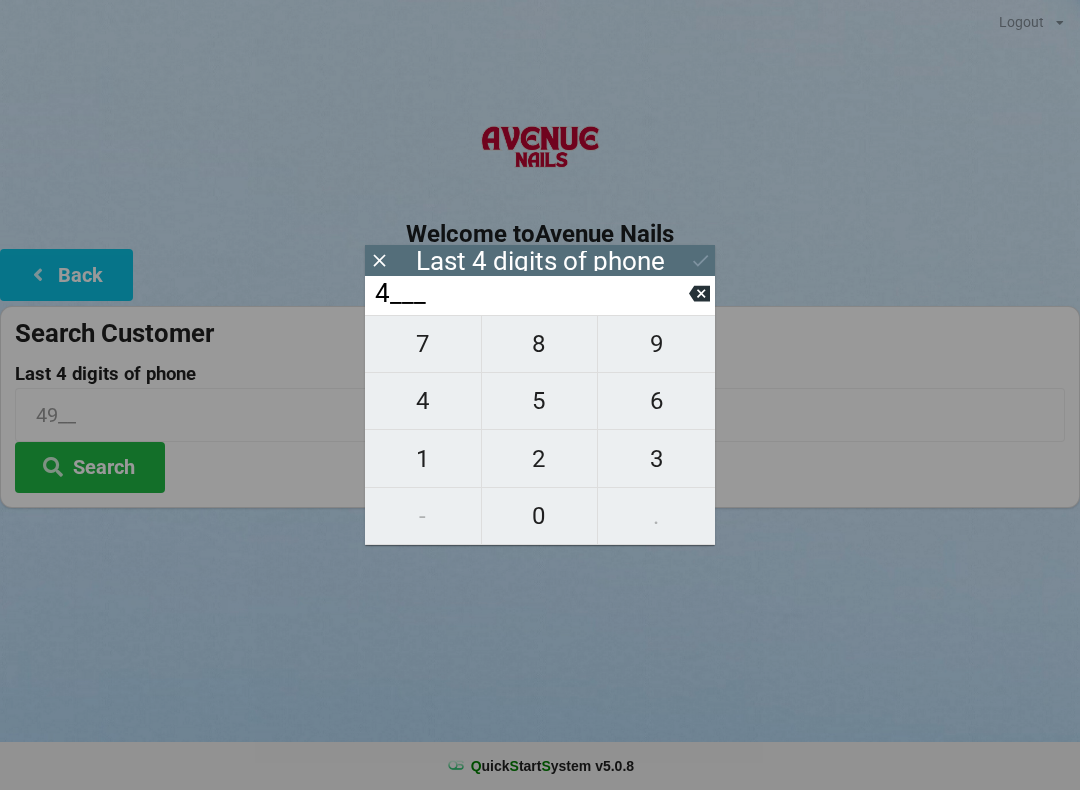 click on "3" at bounding box center [656, 459] 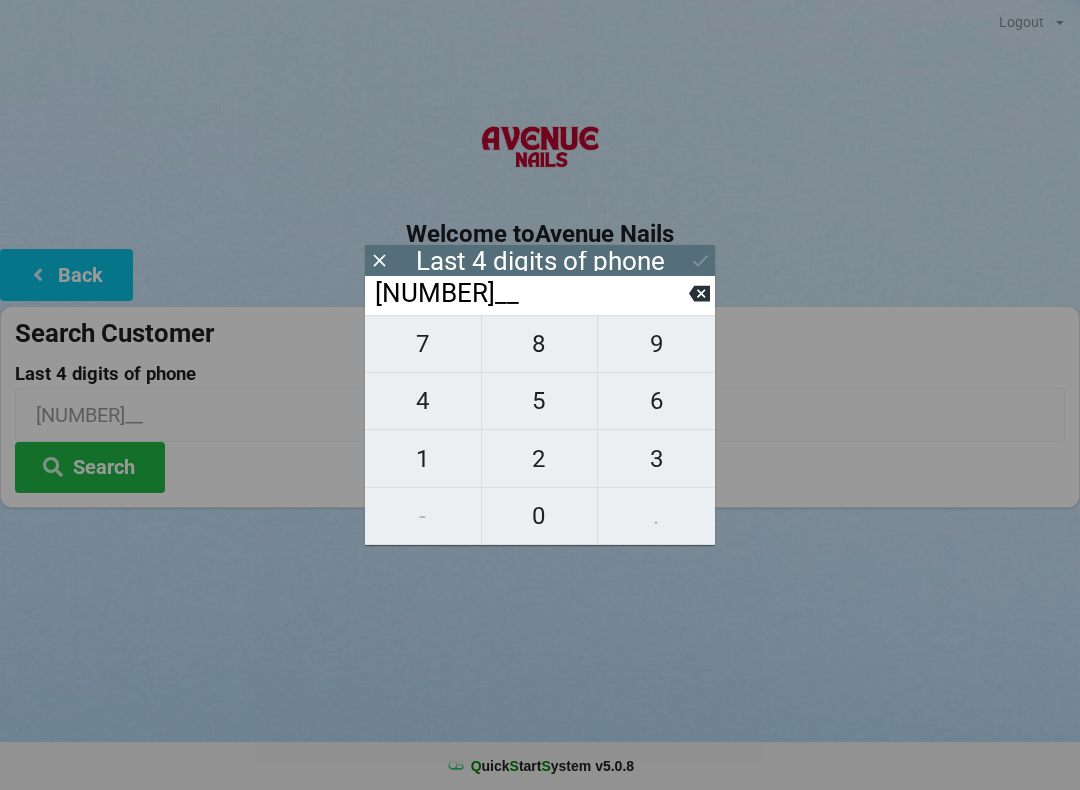 click on "6" at bounding box center [656, 401] 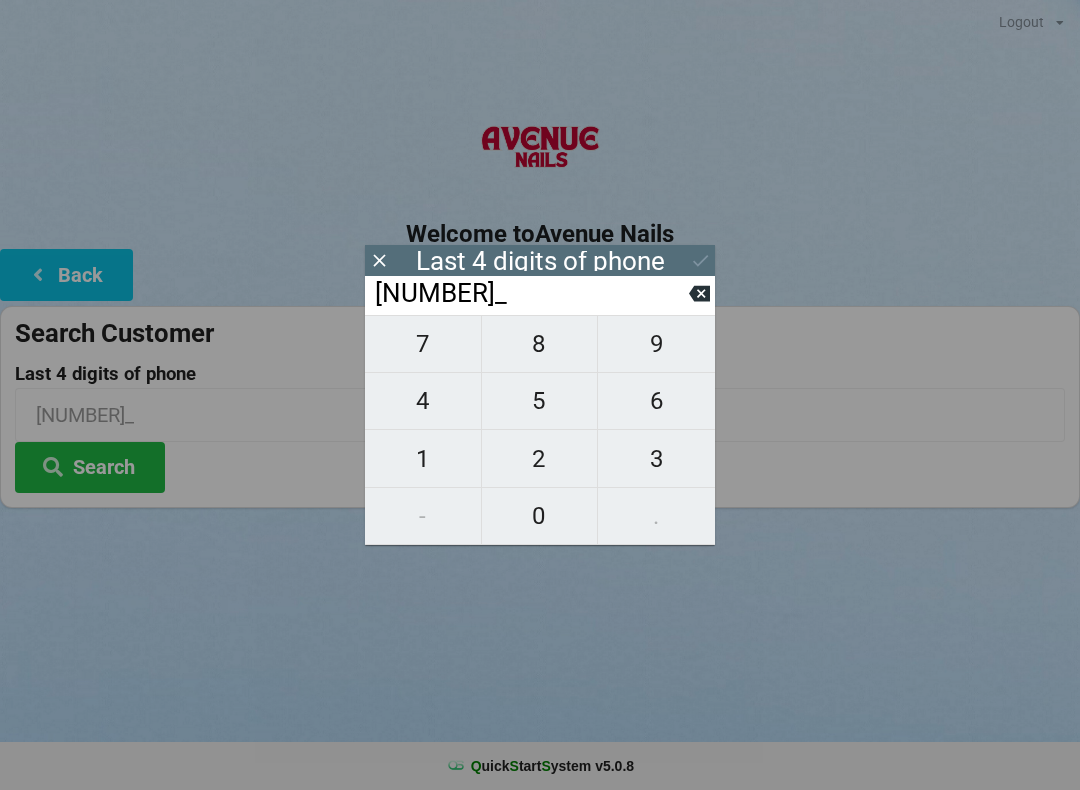 click on "7" at bounding box center (423, 344) 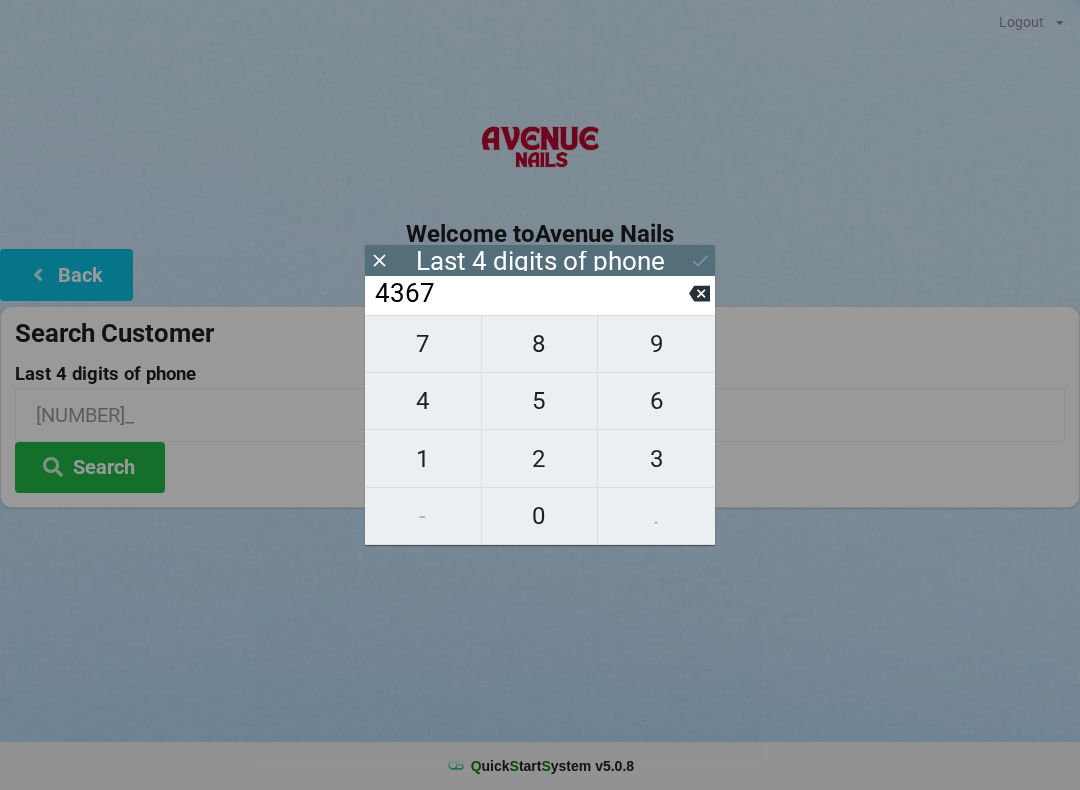 type on "4367" 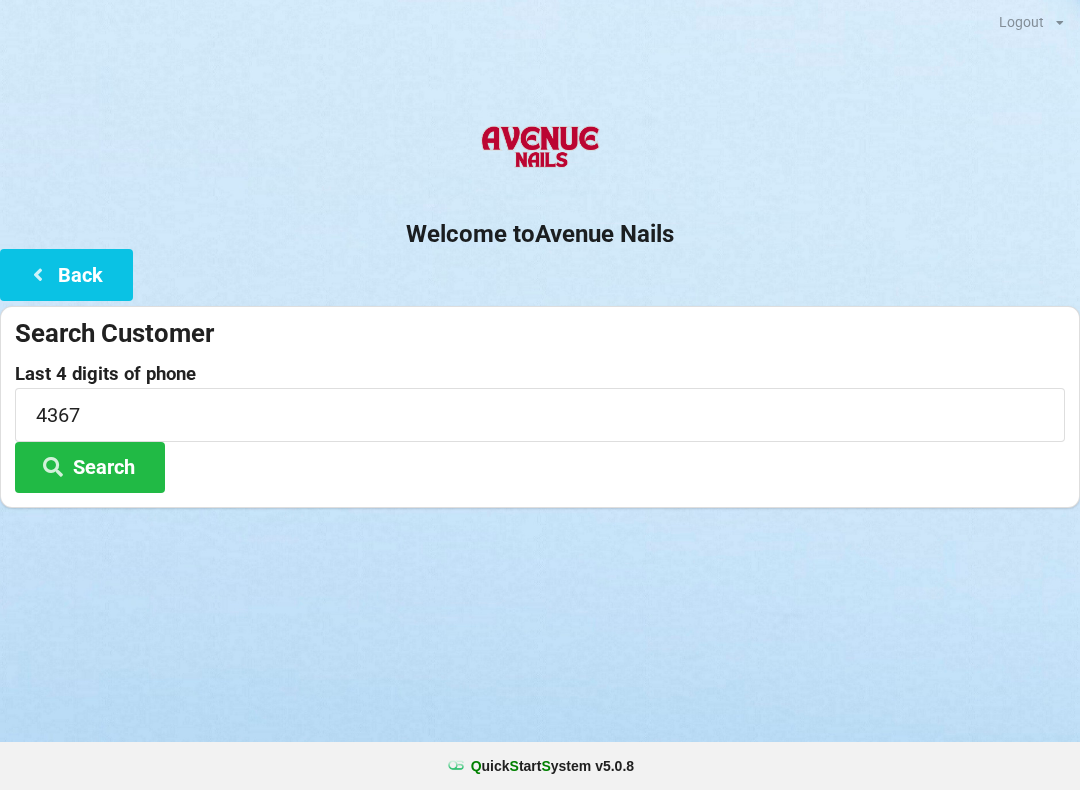 click on "Search" at bounding box center (90, 467) 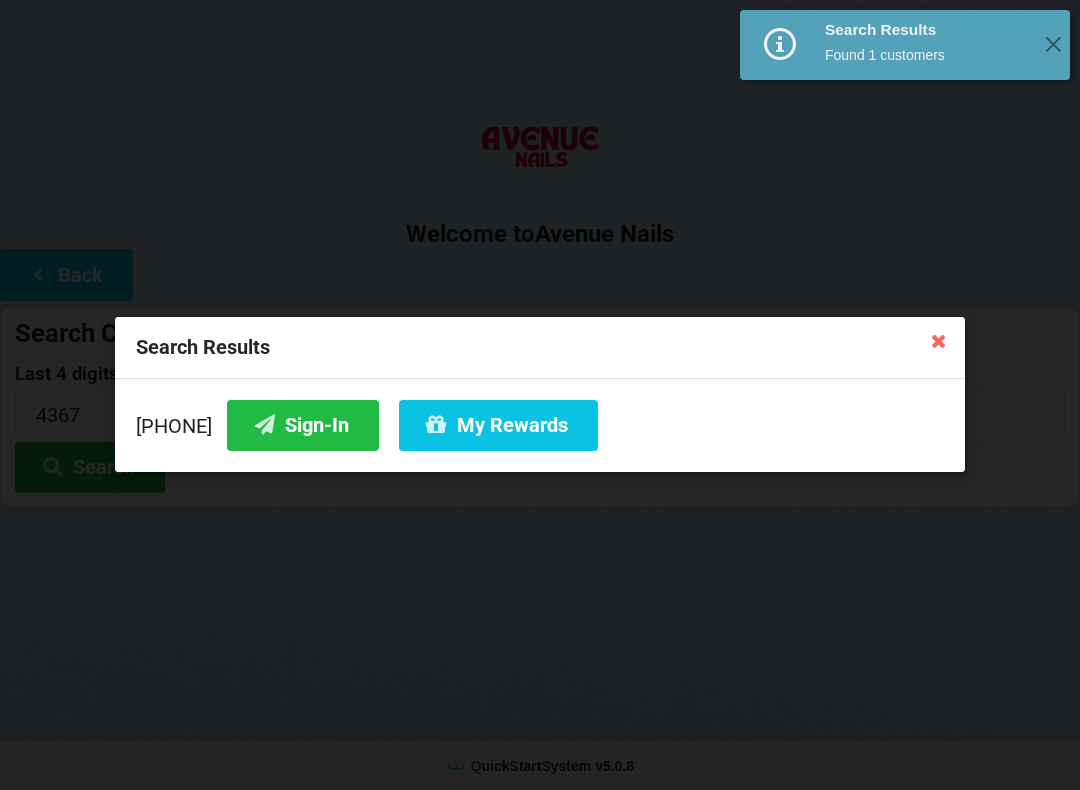 click on "Sign-In" at bounding box center (303, 425) 